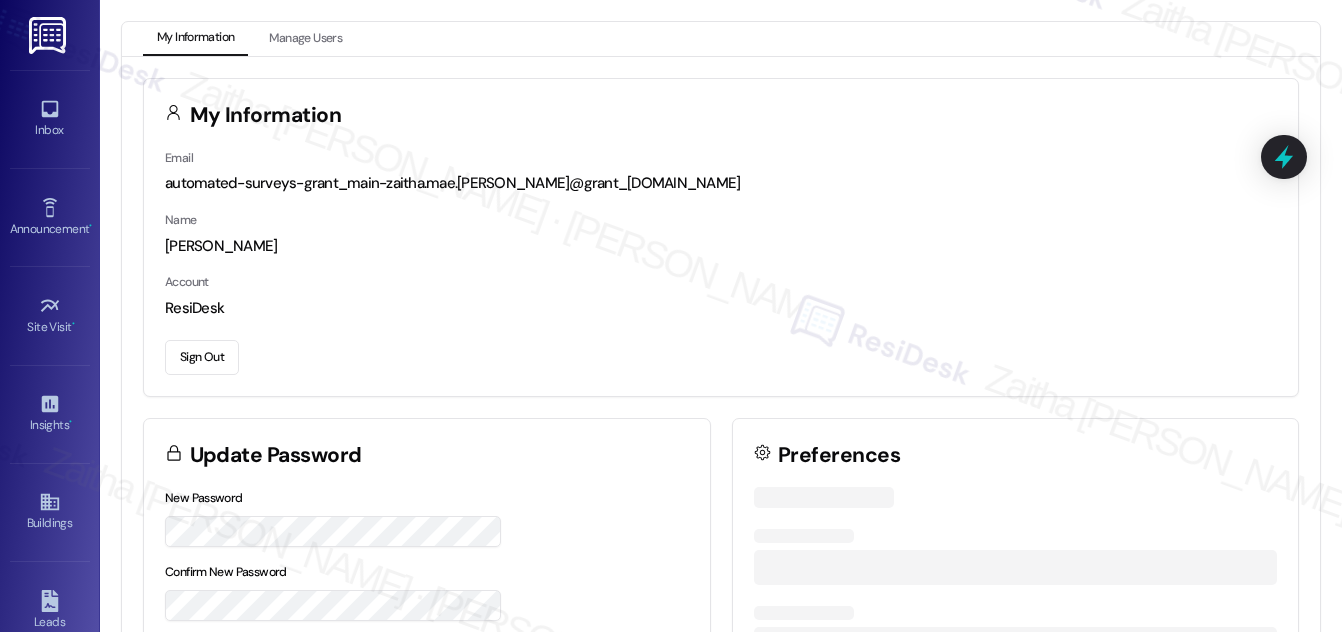 scroll, scrollTop: 0, scrollLeft: 0, axis: both 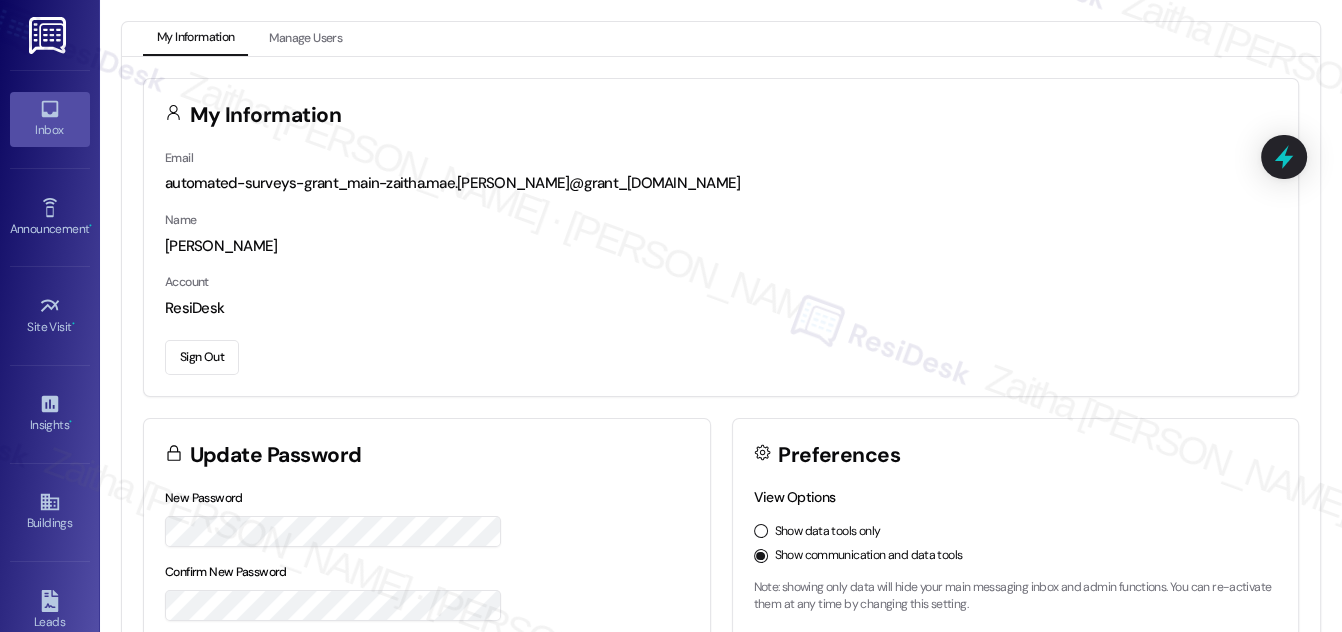 click on "Inbox" at bounding box center [50, 130] 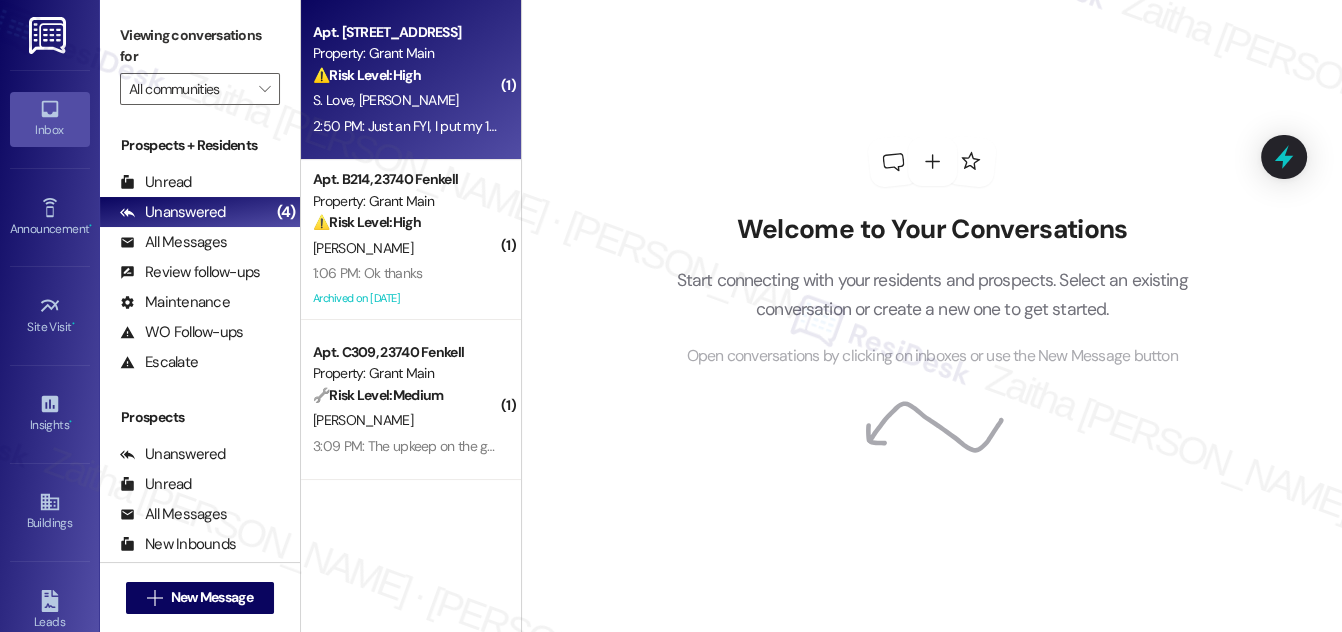 click on "⚠️  Risk Level:  High The resident reports an ongoing ceiling leak that is actively dripping and has been an issue for over a month, along with electrical issues that pose a fire hazard. The resident also claims previous work orders were deleted. This combination of unresolved maintenance issues, potential property damage, and resident frustration warrants escalation to Tier 2." at bounding box center (405, 75) 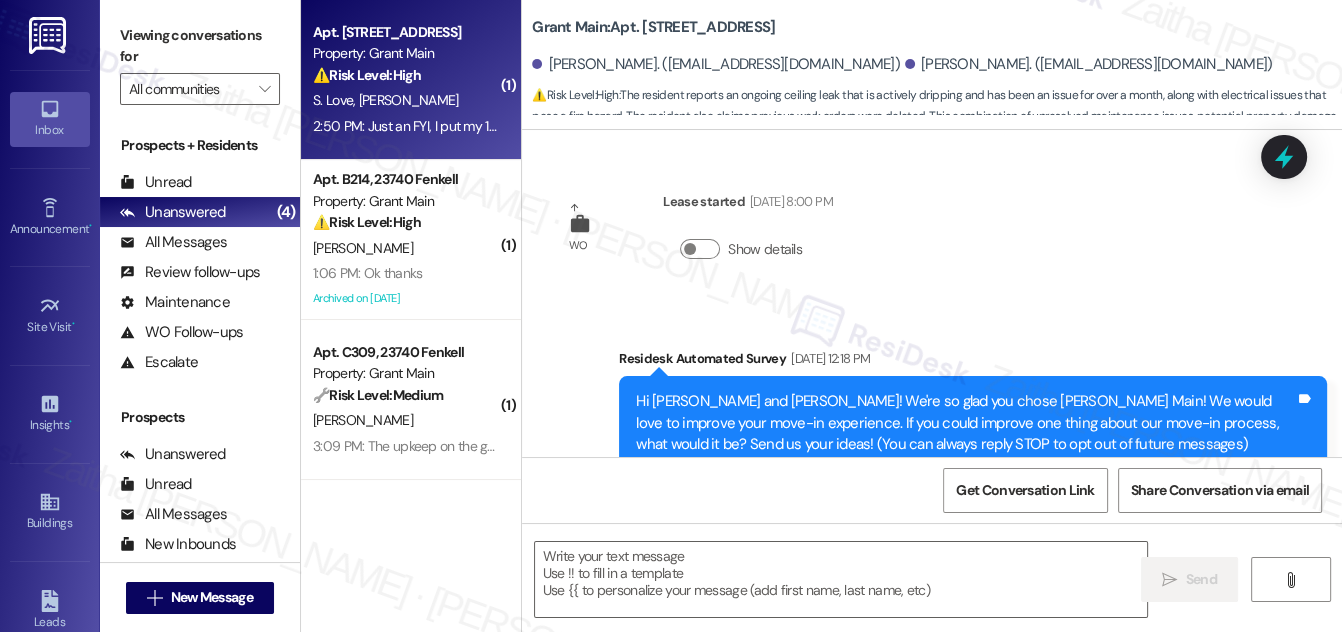 scroll, scrollTop: 3304, scrollLeft: 0, axis: vertical 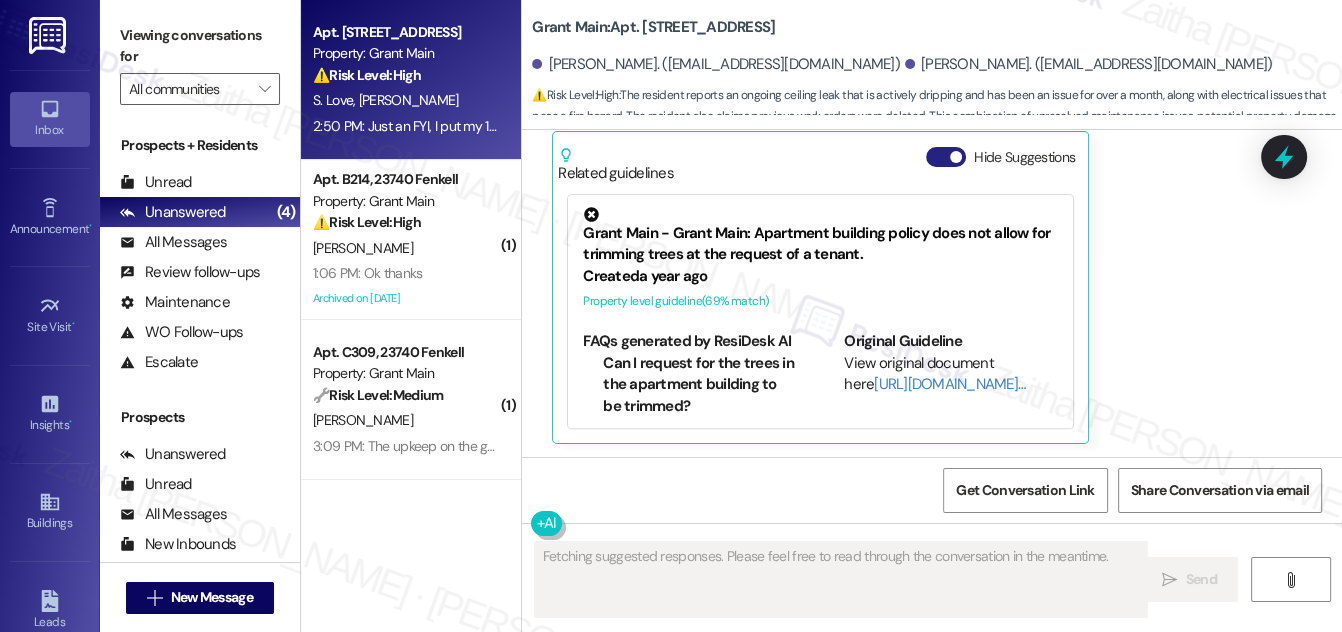 click on "Hide Suggestions" at bounding box center (946, 157) 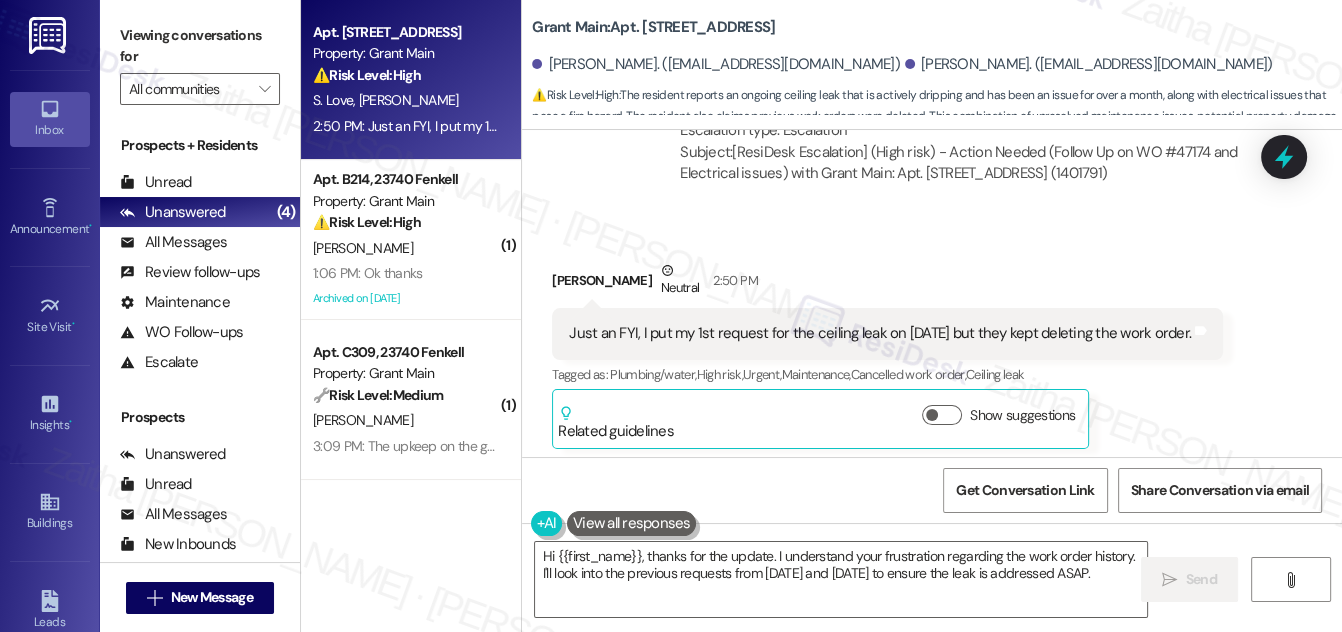 scroll, scrollTop: 3051, scrollLeft: 0, axis: vertical 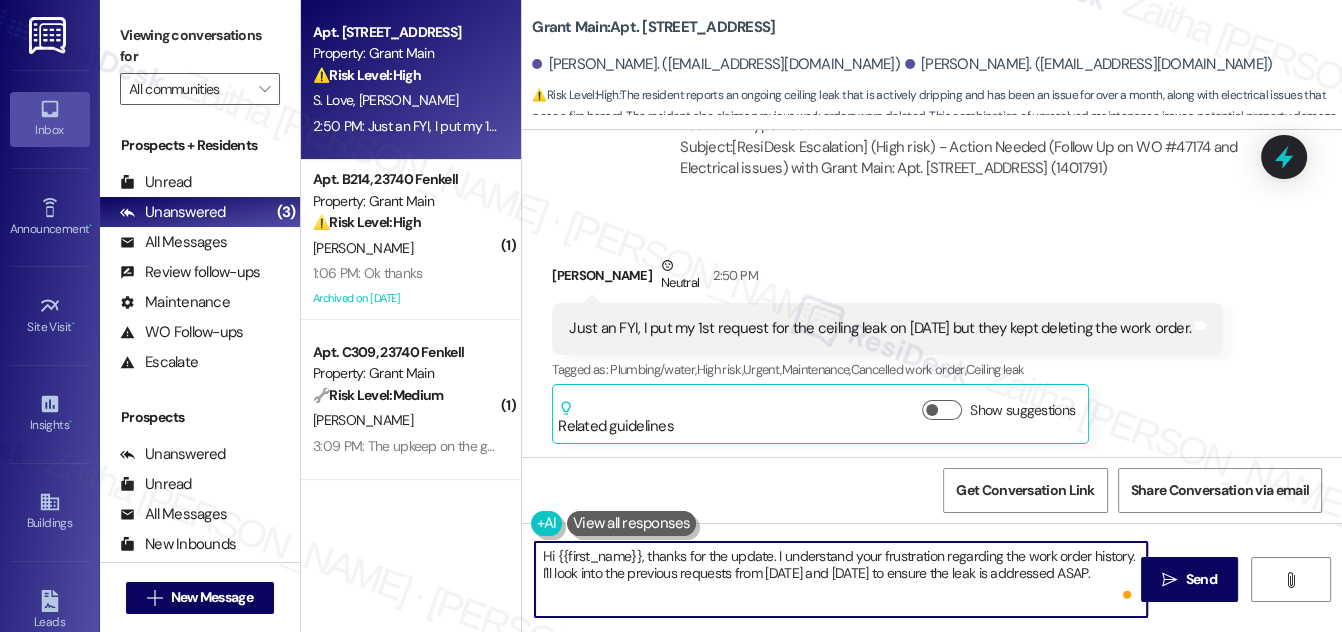 click on "Inbox   Go to Inbox Announcement   • Send A Text Announcement Site Visit   • Go to Site Visit Insights   • Go to Insights Buildings   Go to Buildings Leads   Go to Leads Templates   • Go to Templates Account   Go to Account Support   Go to Support Viewing conversations for All communities  Prospects + Residents Unread (0) Unread: Any message you haven't read yet will show up here Unanswered (3) Unanswered: ResiDesk identifies open questions and unanswered conversations so you can respond to them. All Messages (undefined) All Messages: This is your inbox. All of your tenant messages will show up here. Review follow-ups (undefined) Review follow-ups: [PERSON_NAME] identifies open review candidates and conversations so you can respond to them. Maintenance (undefined) Maintenance: ResiDesk identifies conversations around maintenance or work orders from the last 14 days so you can respond to them. WO Follow-ups (undefined) Escalate (undefined) Prospects Unanswered (0) Unread (0) All Messages (undefined) (0)" at bounding box center [671, 316] 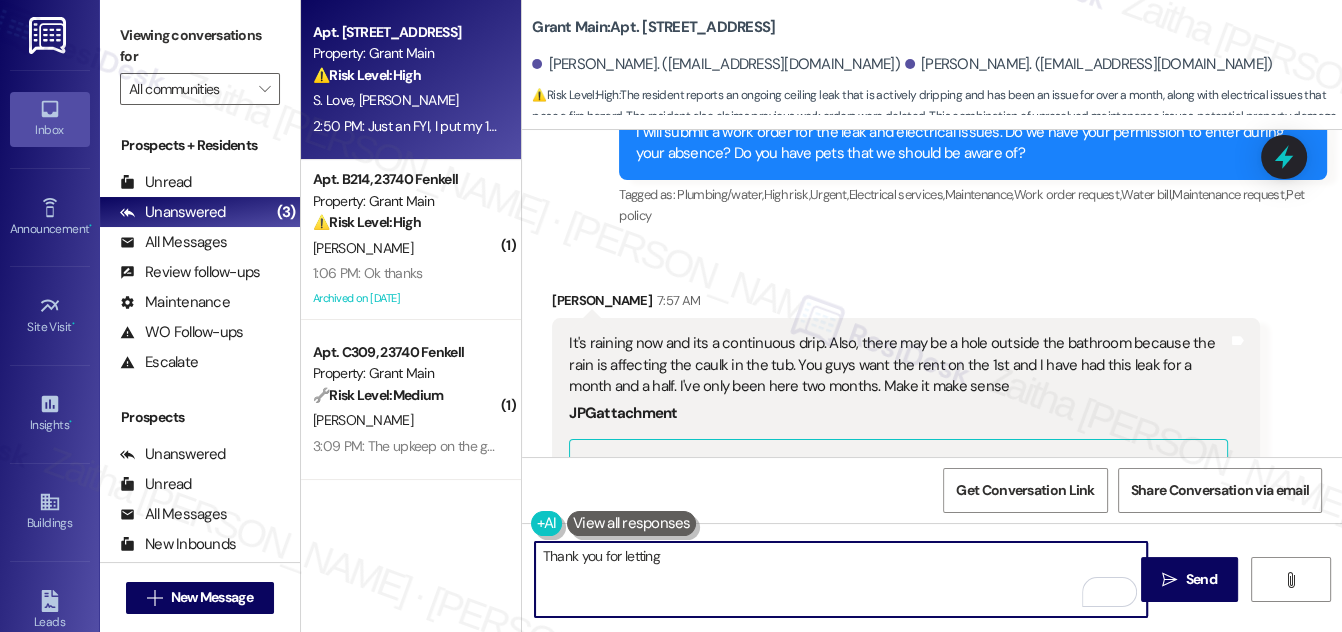 scroll, scrollTop: 1688, scrollLeft: 0, axis: vertical 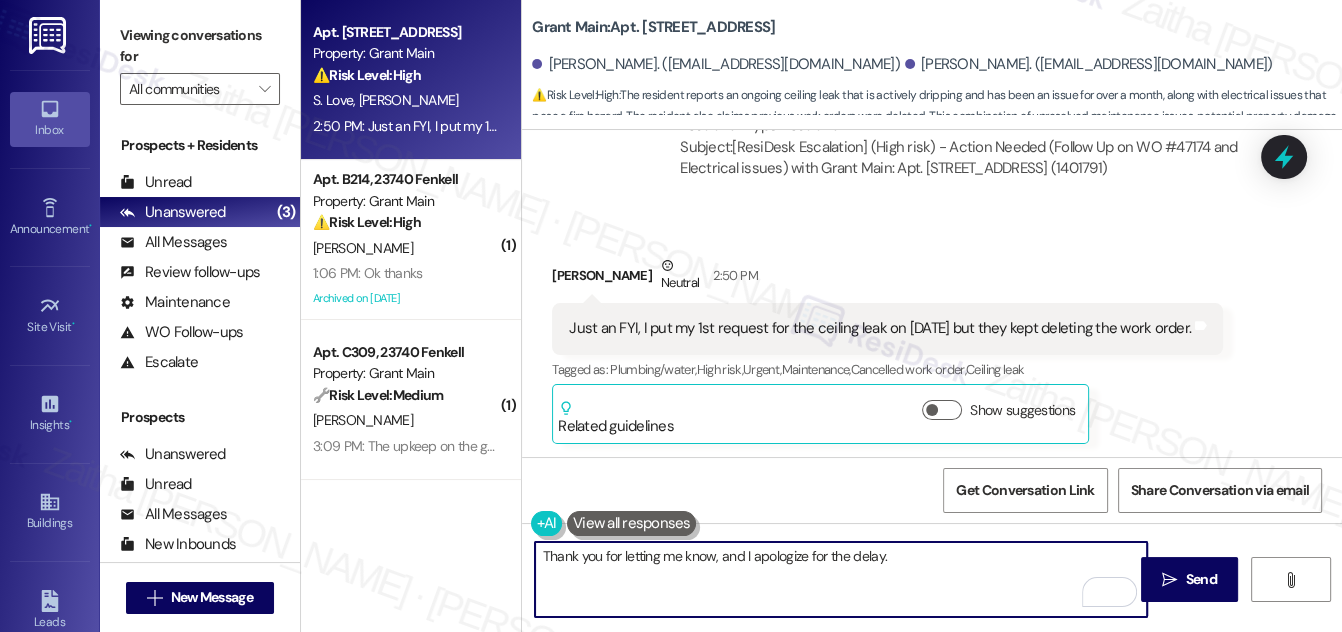 click on "Thank you for letting me know, and I apologize for the delay." at bounding box center (841, 579) 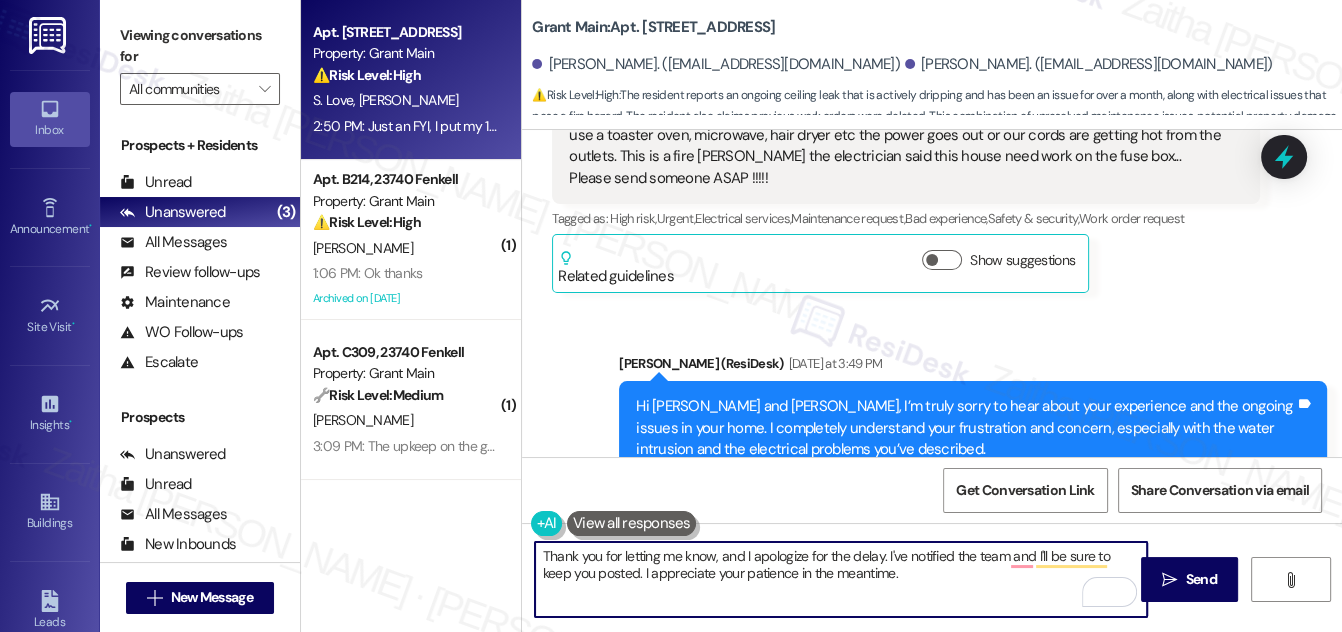 scroll, scrollTop: 1506, scrollLeft: 0, axis: vertical 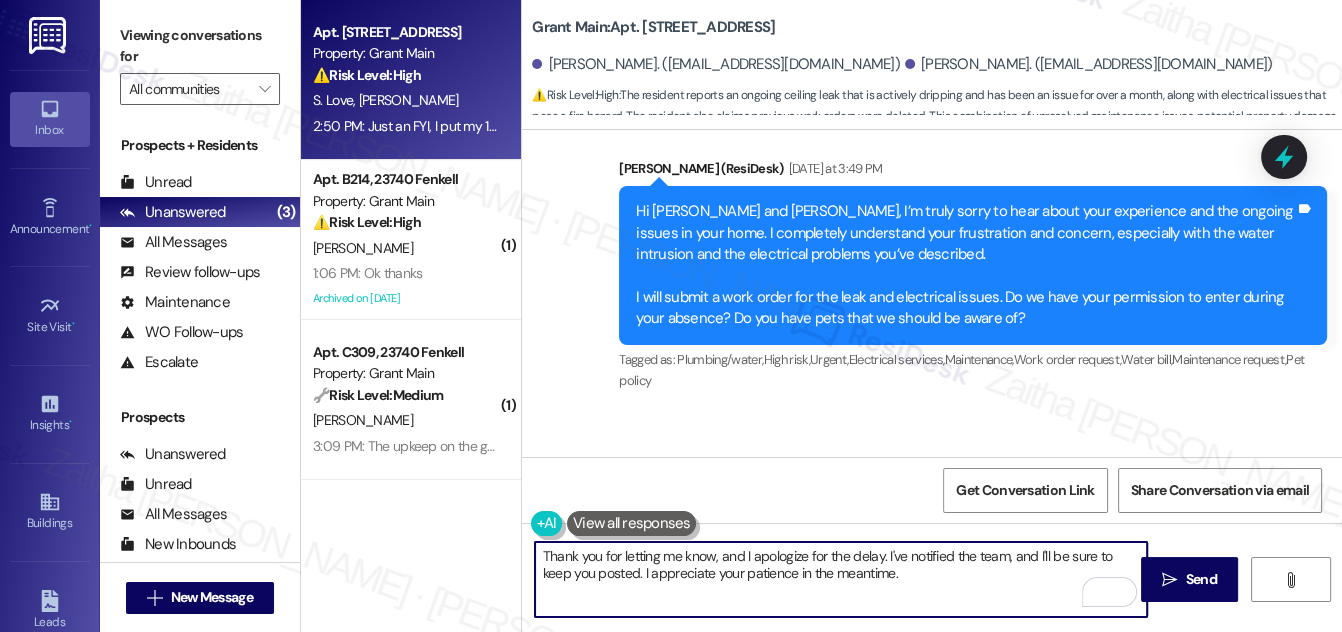 click on "Thank you for letting me know, and I apologize for the delay. I've notified the team, and I'll be sure to keep you posted. I appreciate your patience in the meantime." at bounding box center (841, 579) 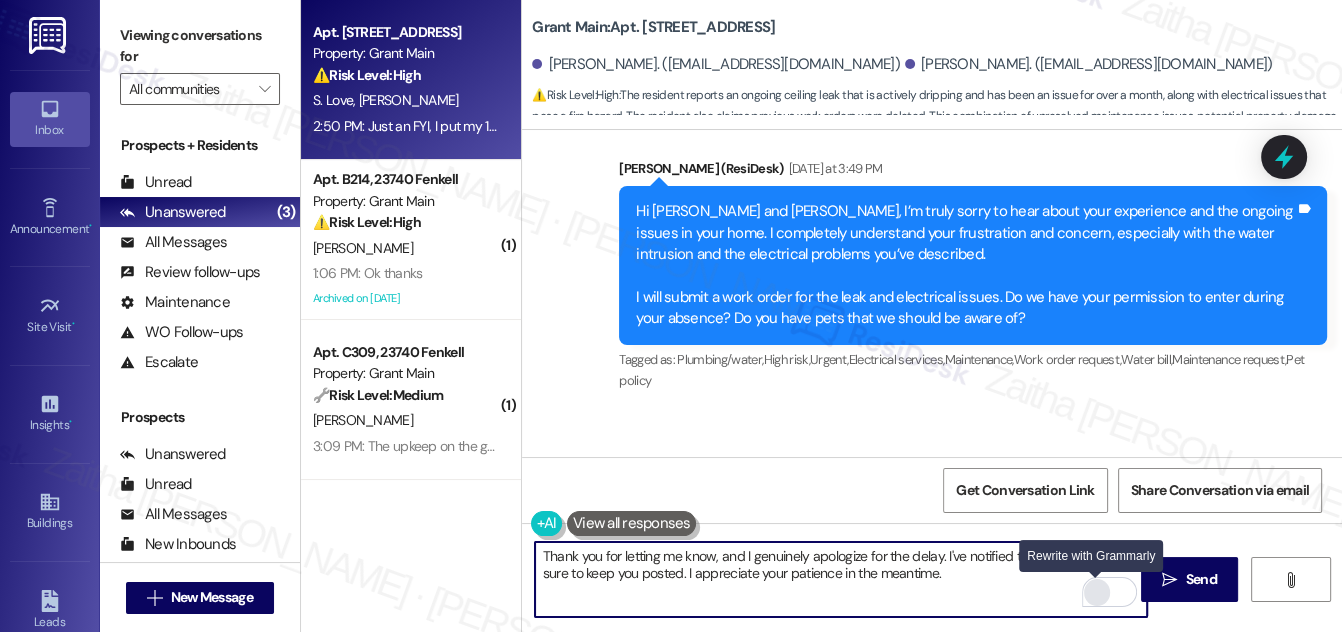 type on "Thank you for letting me know, and I genuinely apologize for the delay. I've notified the team, and I'll be sure to keep you posted. I appreciate your patience in the meantime." 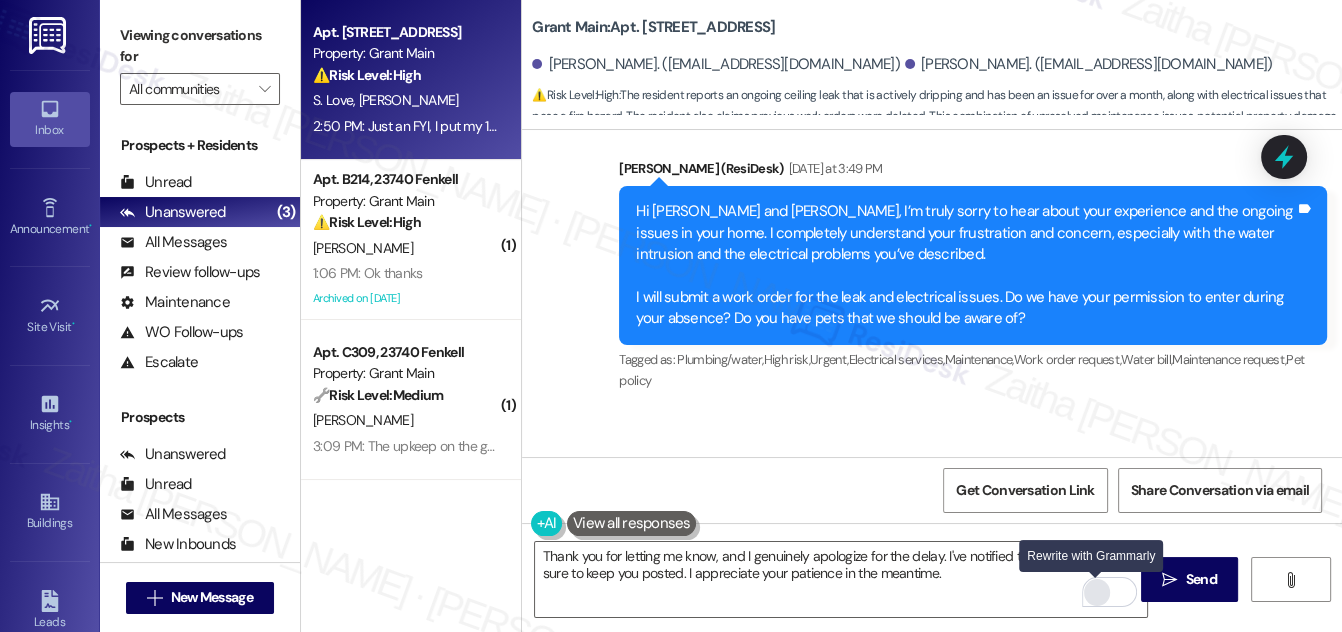 click at bounding box center [1097, 592] 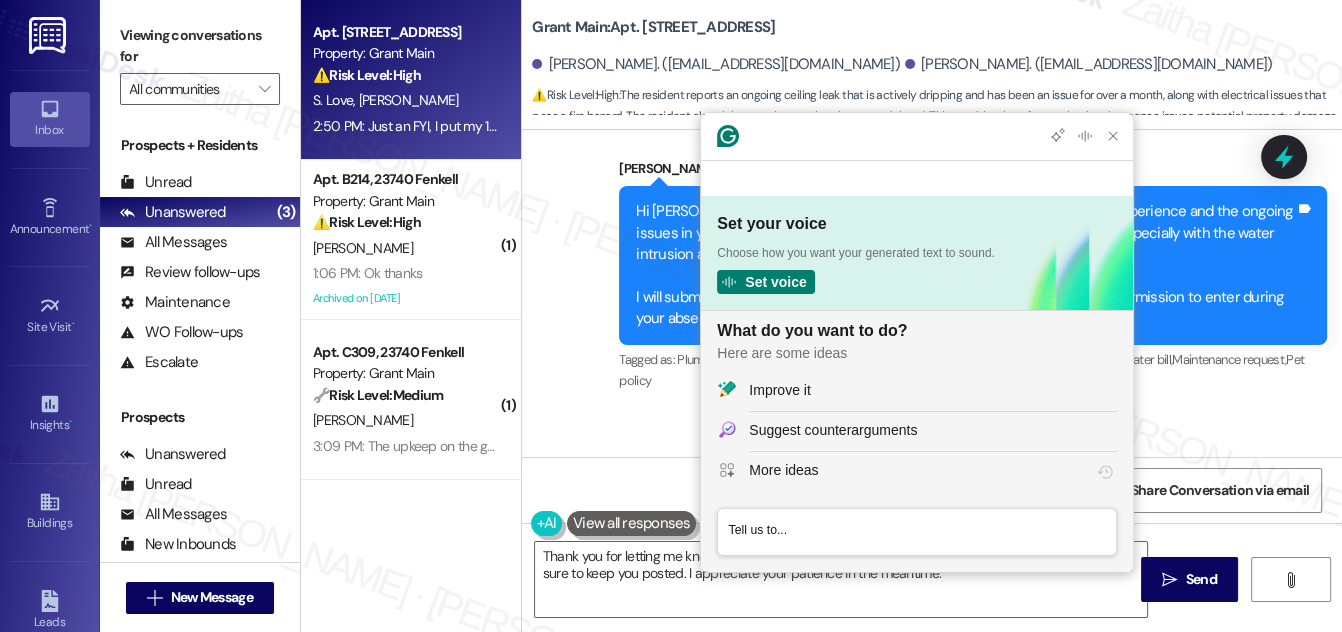 scroll, scrollTop: 0, scrollLeft: 0, axis: both 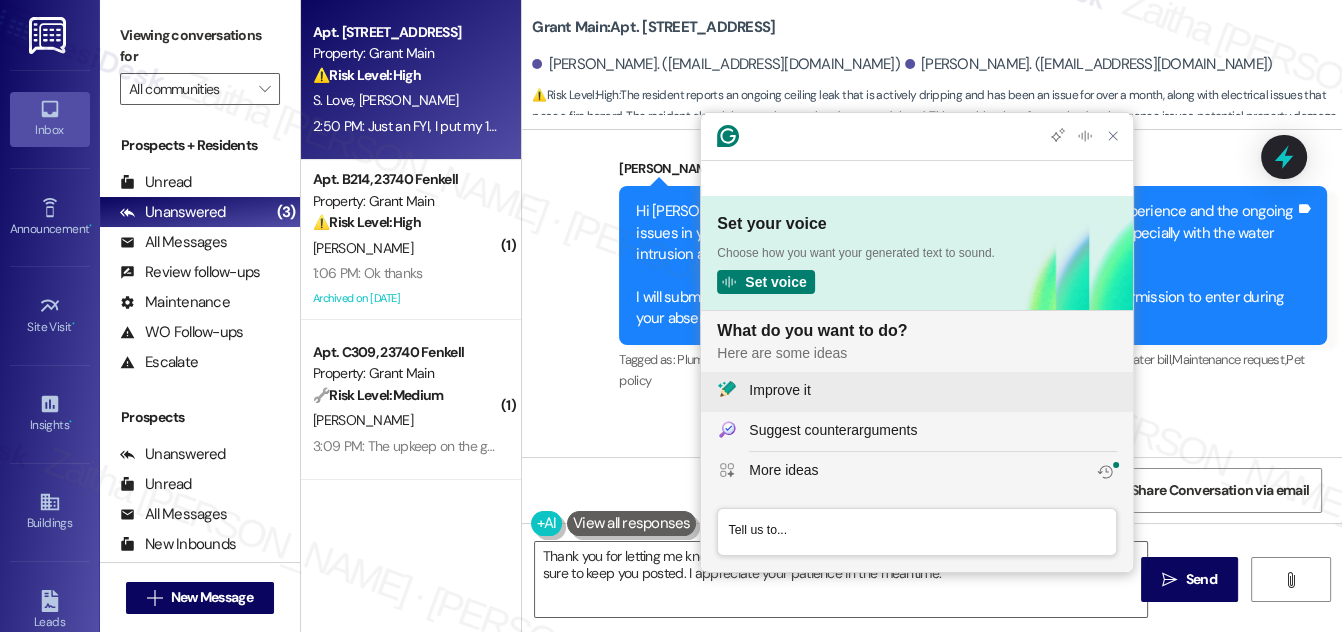 click on "Improve it" 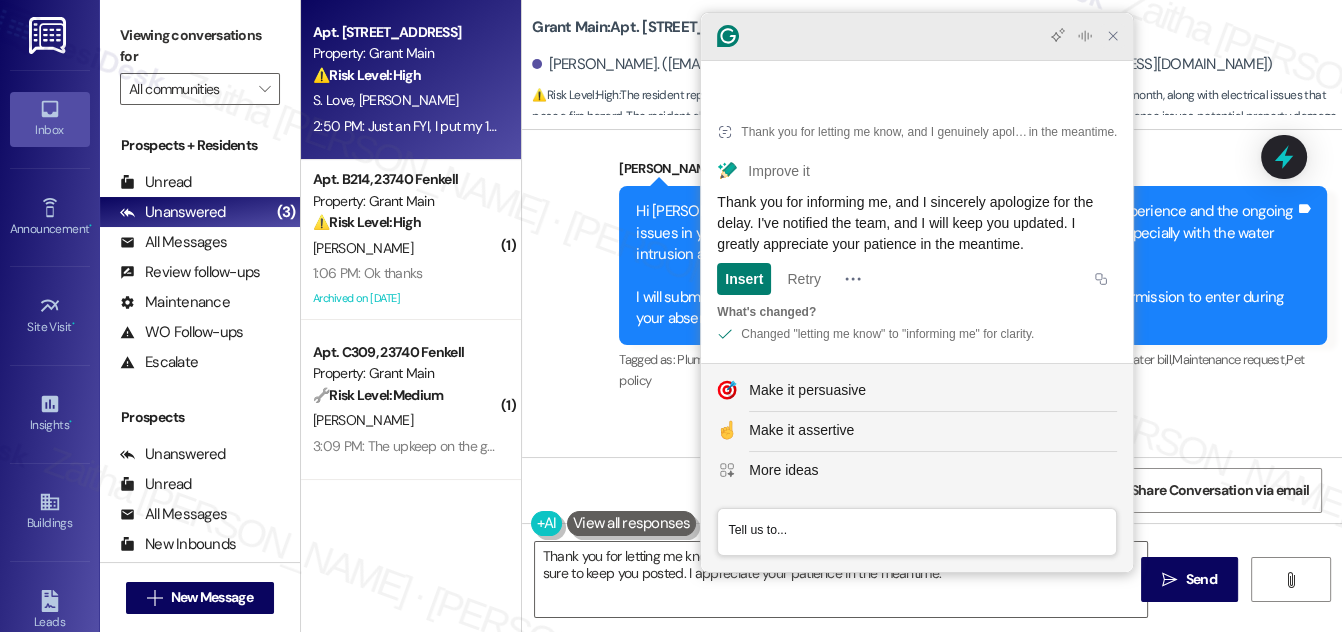 click 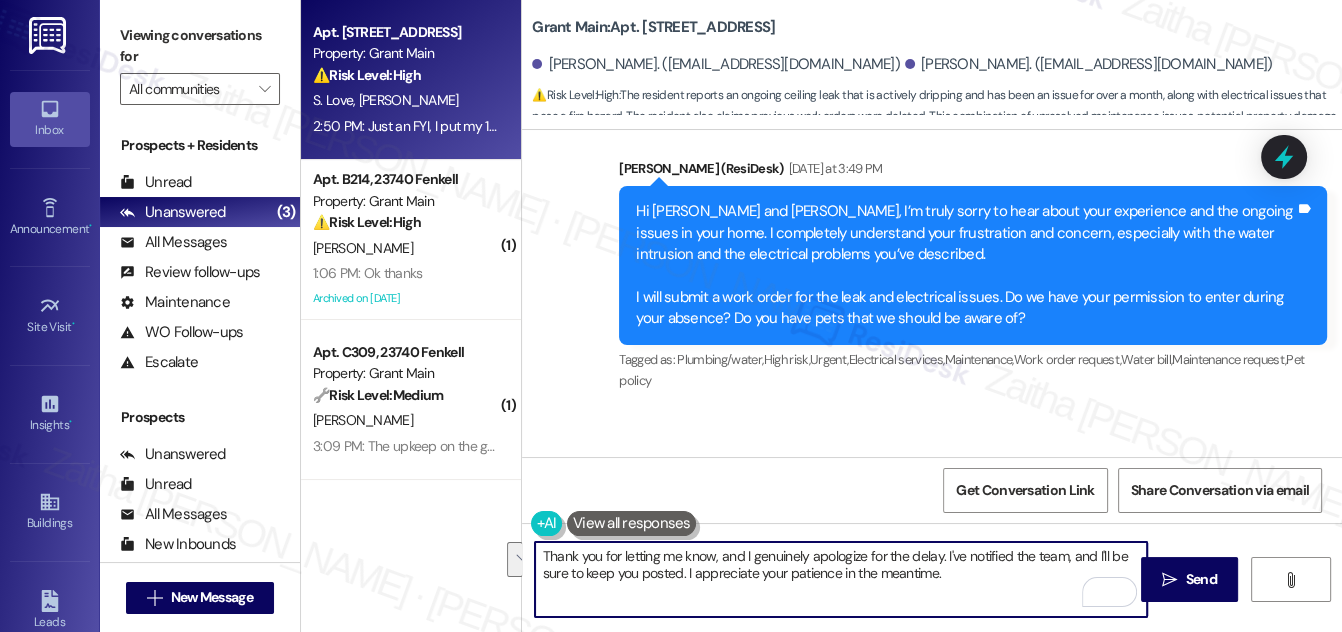 drag, startPoint x: 541, startPoint y: 554, endPoint x: 979, endPoint y: 572, distance: 438.36972 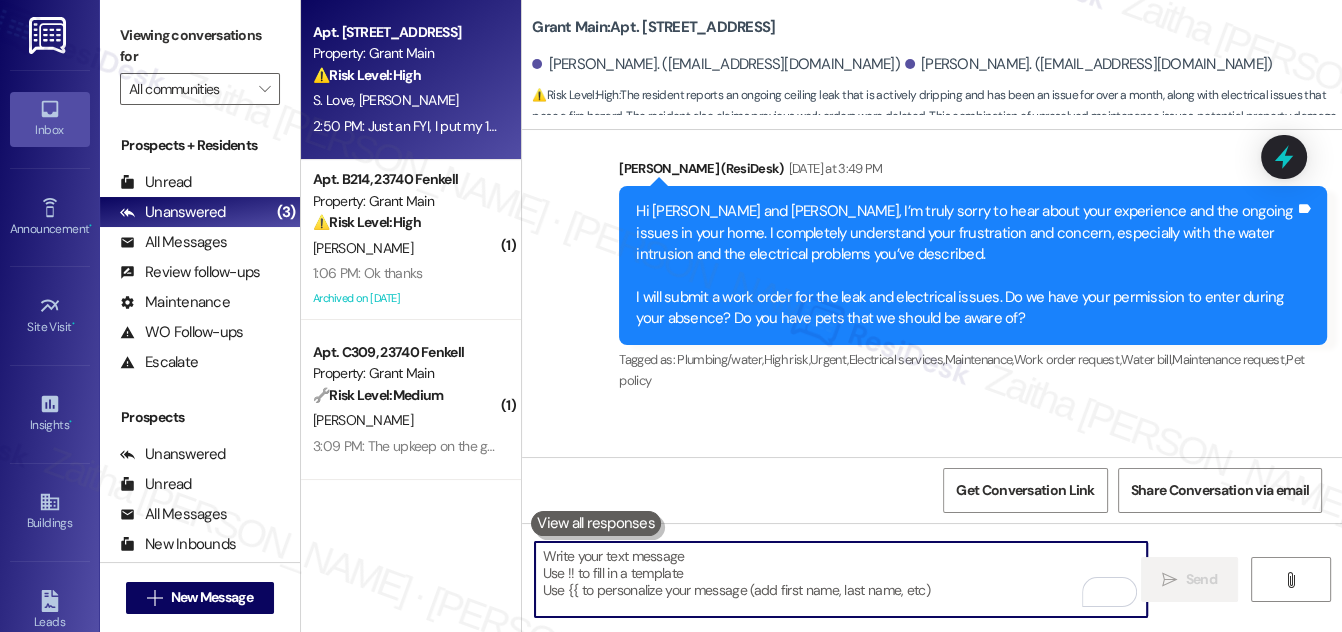 paste on "Thank you for letting me know, and I sincerely apologize for the delay. I’ve notified the team and will be sure to keep you updated. I truly appreciate your patience in the meantime." 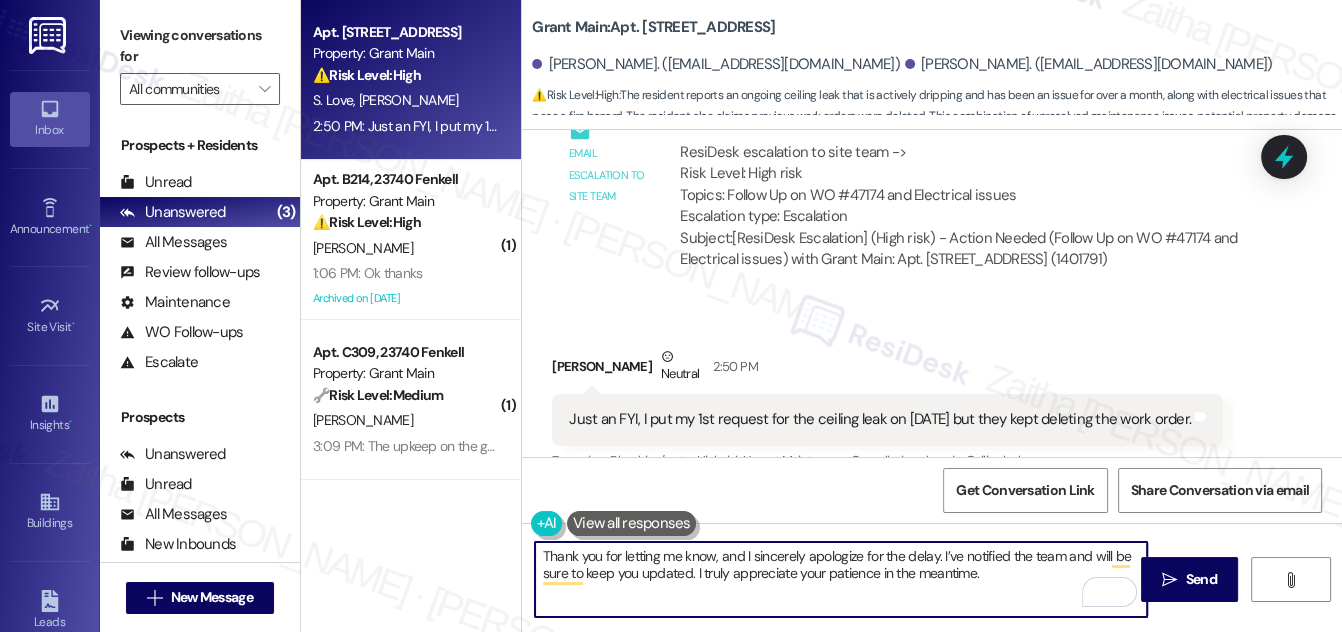 scroll, scrollTop: 3051, scrollLeft: 0, axis: vertical 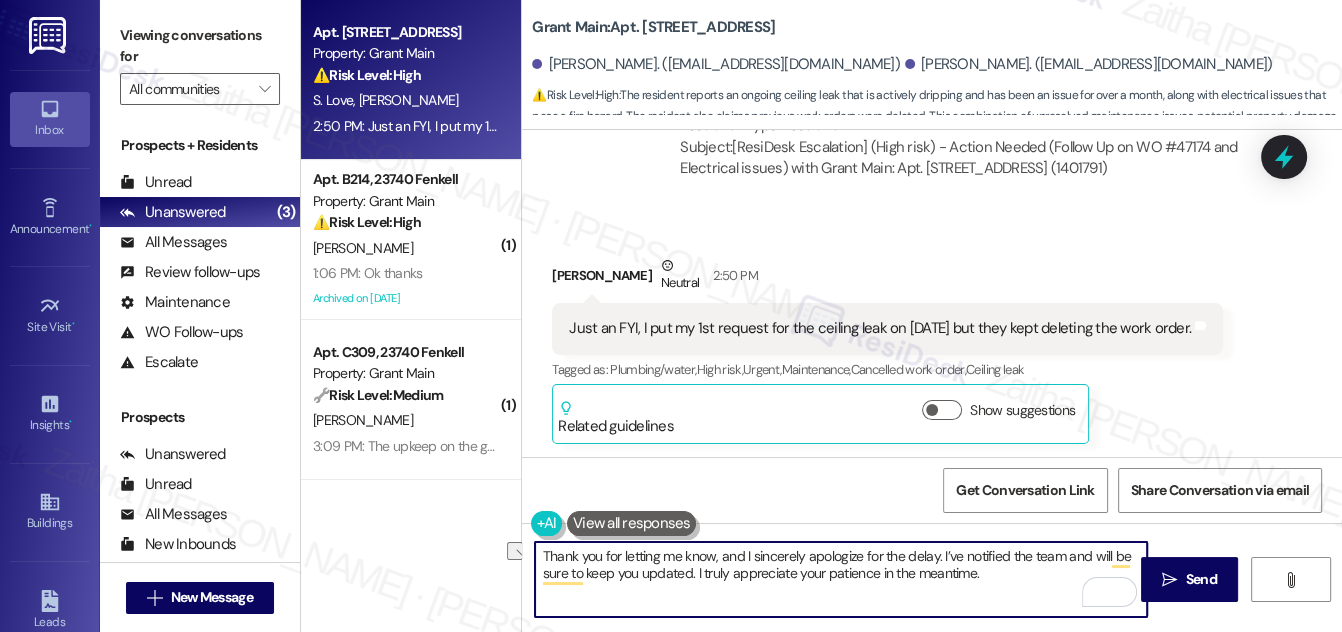 drag, startPoint x: 937, startPoint y: 556, endPoint x: 749, endPoint y: 559, distance: 188.02394 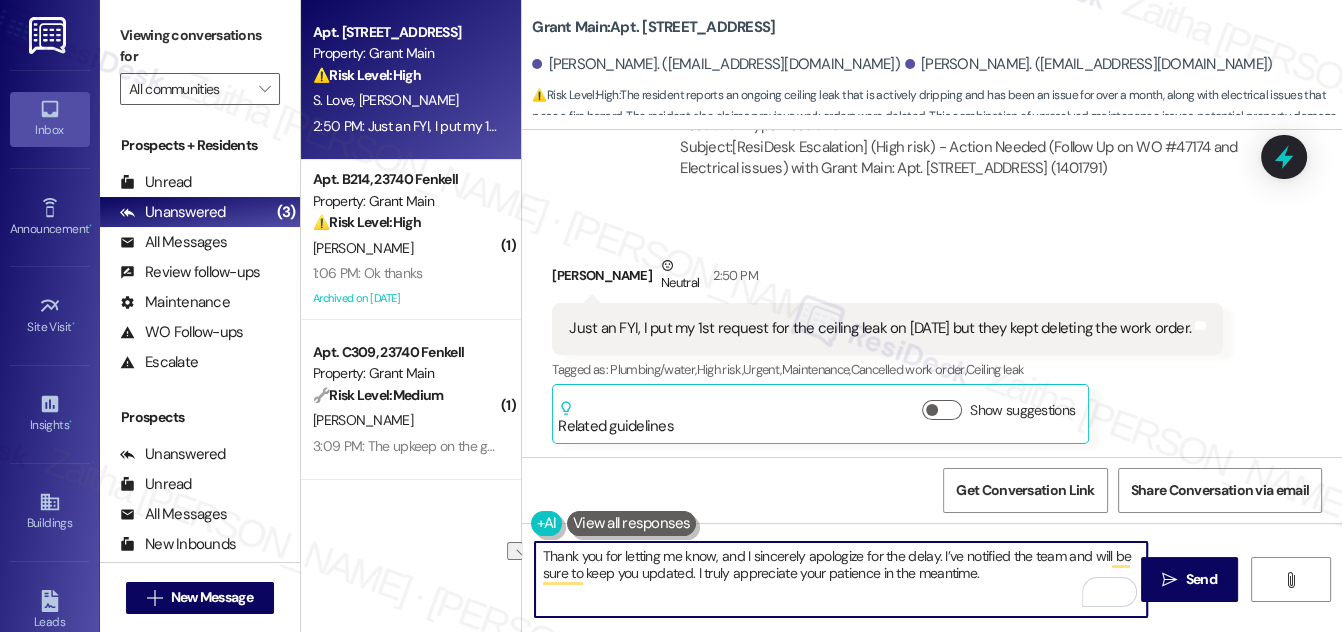 click on "Thank you for letting me know, and I sincerely apologize for the delay. I’ve notified the team and will be sure to keep you updated. I truly appreciate your patience in the meantime." at bounding box center (841, 579) 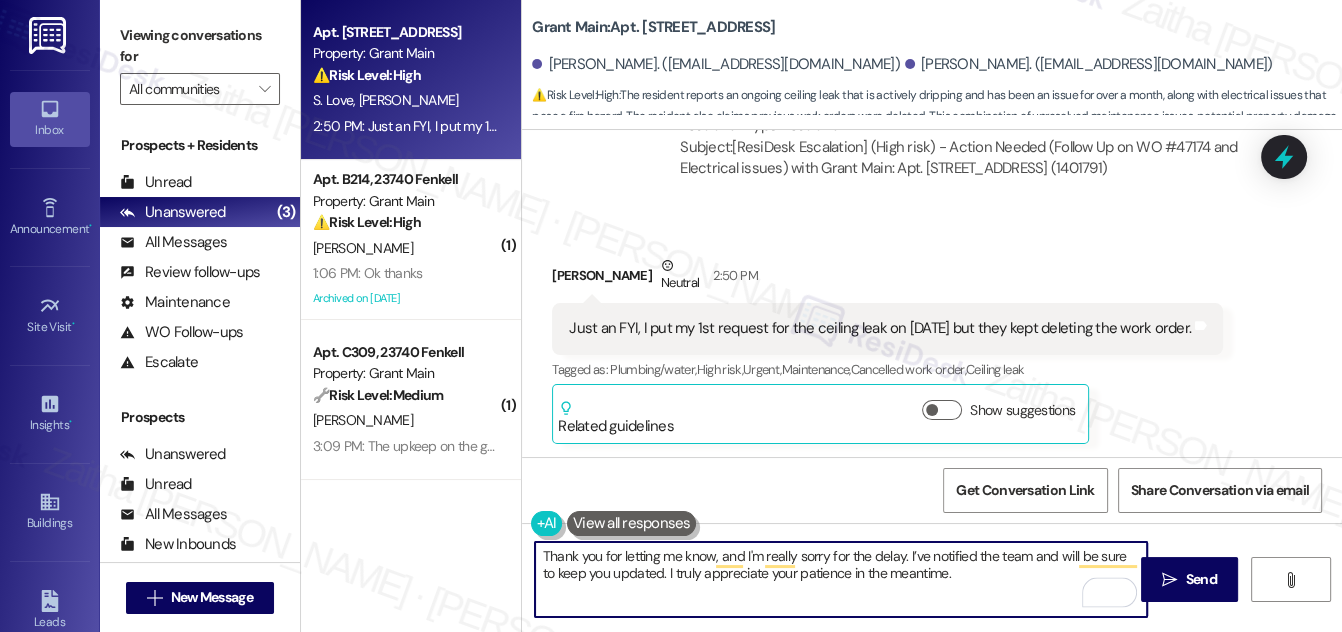 type on "Thank you for letting me know, and I'm really sorry for the delay. I’ve notified the team and will be sure to keep you updated. I truly appreciate your patience in the meantime." 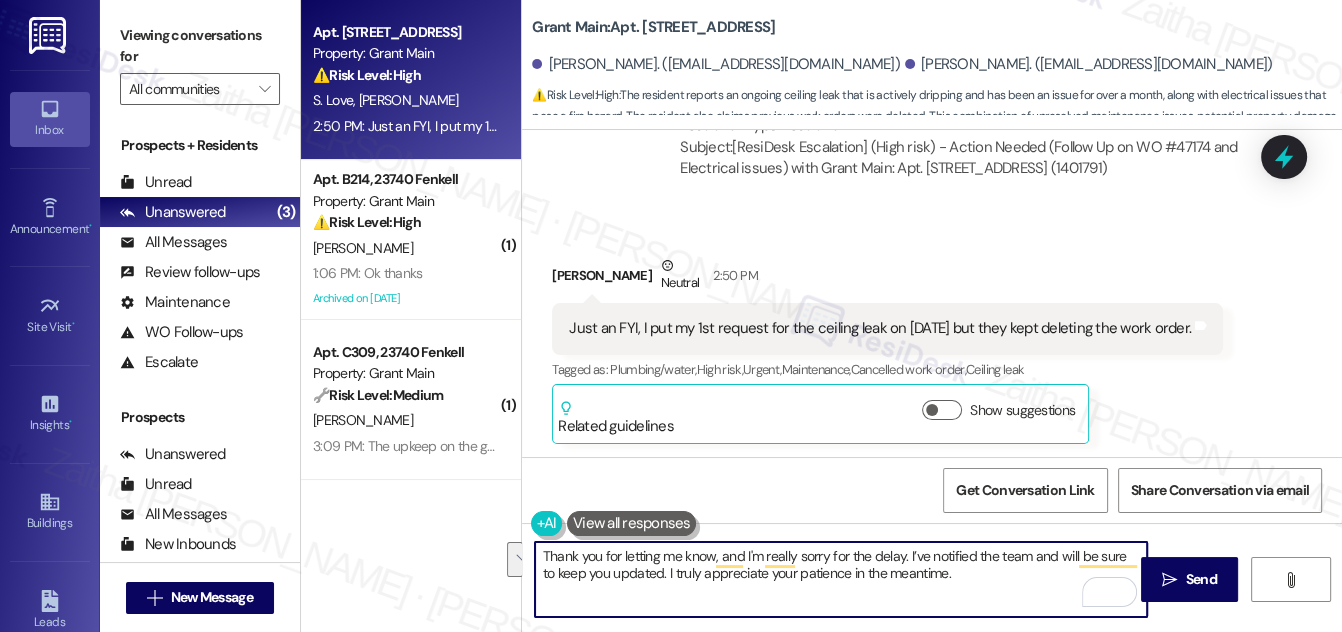 drag, startPoint x: 541, startPoint y: 554, endPoint x: 970, endPoint y: 591, distance: 430.59262 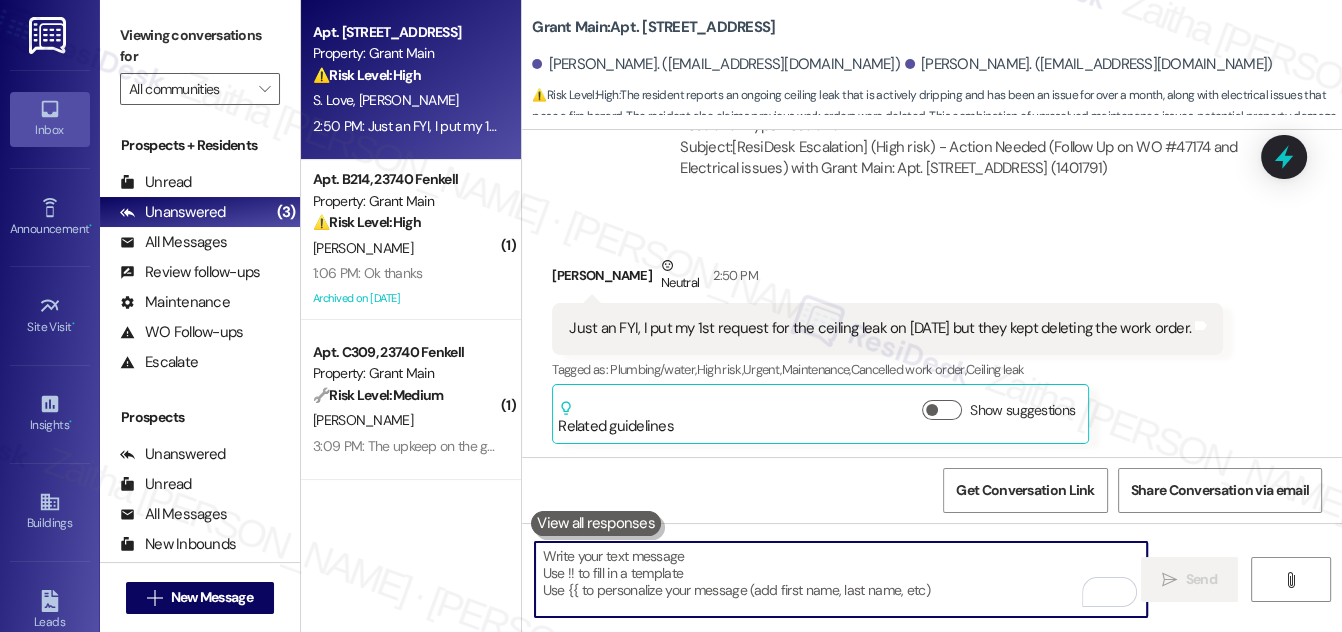 paste on "Thank you for letting me know, and I truly apologize for the wait. I’ve notified the team and will be sure to keep you updated. I really appreciate your patience in the meantime." 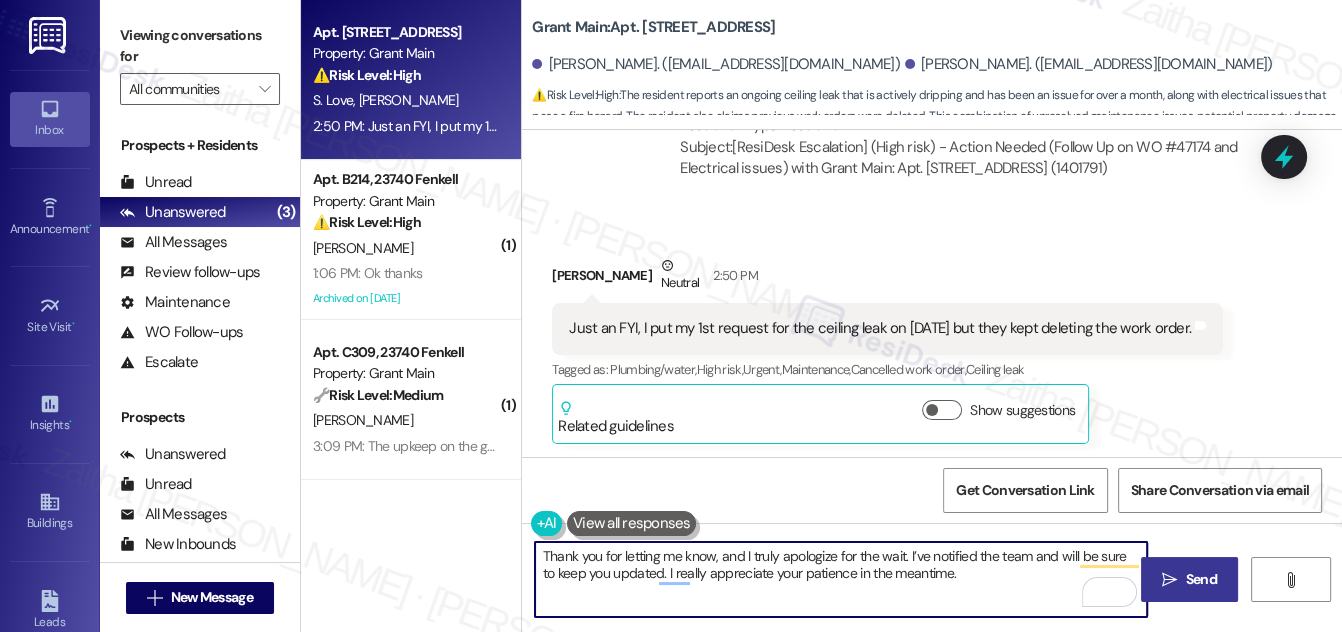 type on "Thank you for letting me know, and I truly apologize for the wait. I’ve notified the team and will be sure to keep you updated. I really appreciate your patience in the meantime." 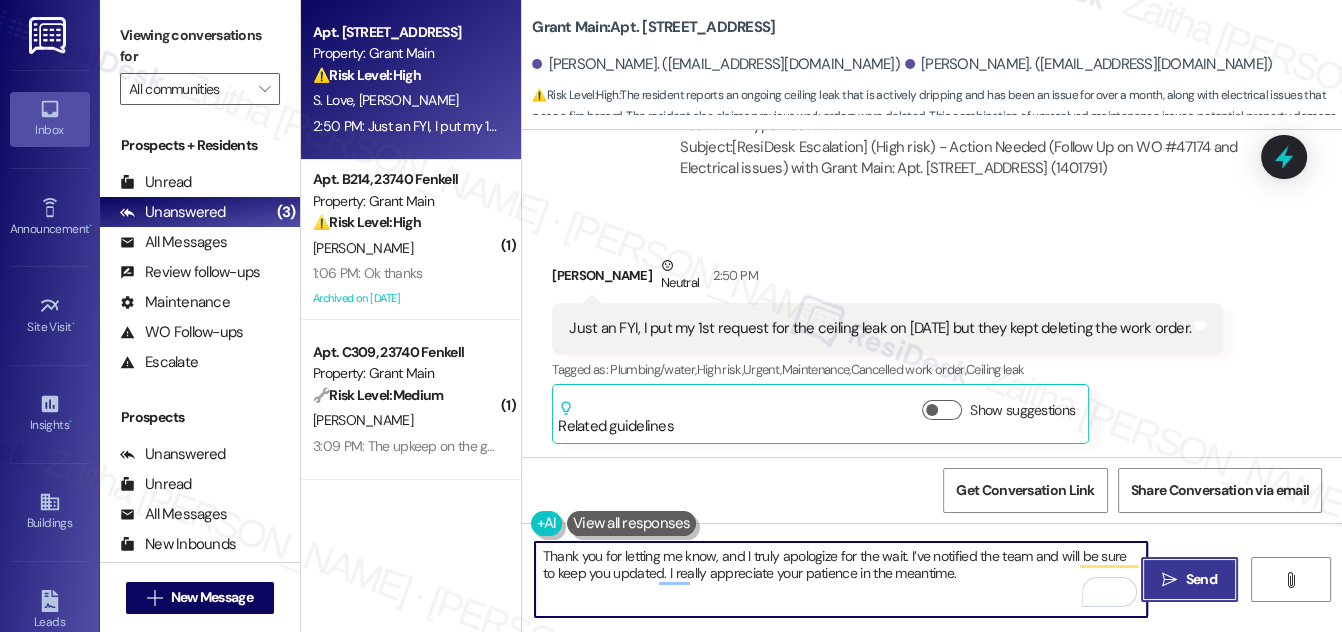 click on "Send" at bounding box center [1201, 579] 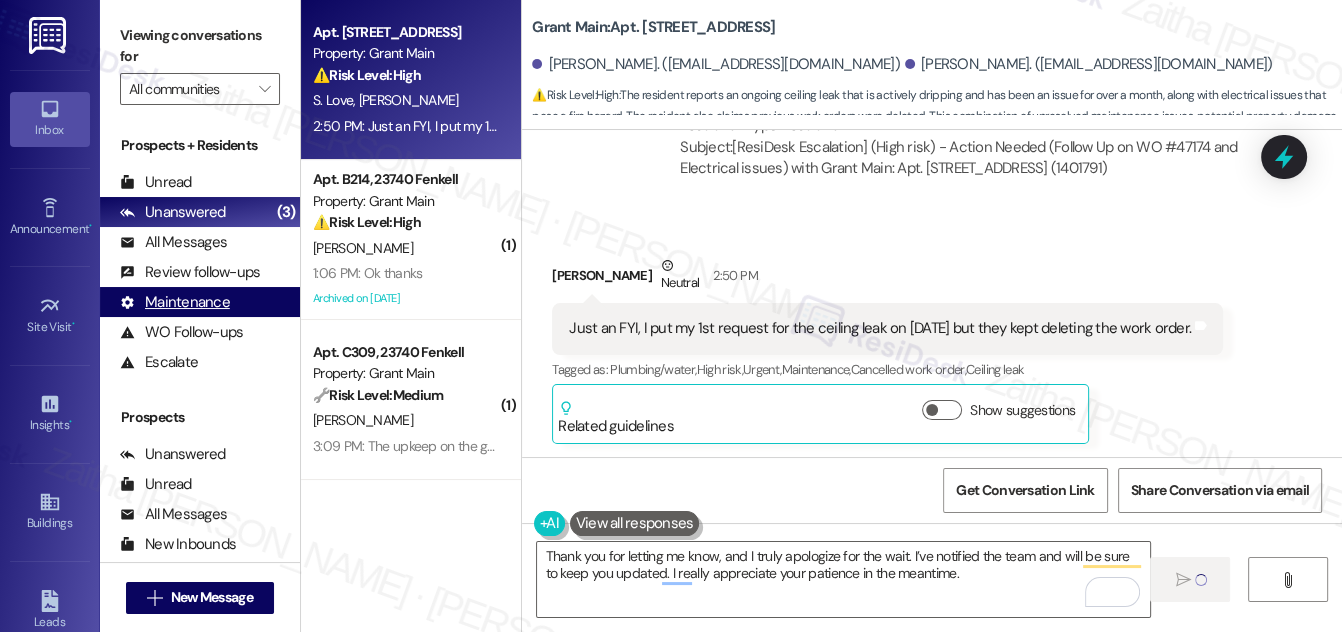 type 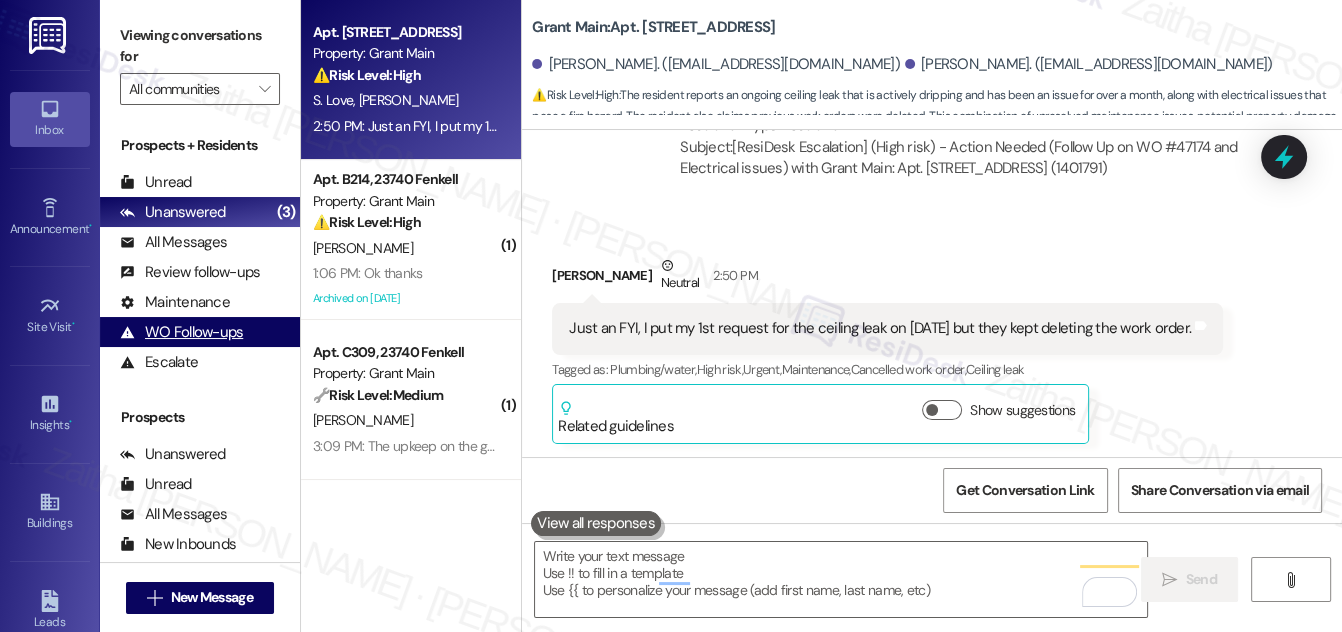 scroll, scrollTop: 3050, scrollLeft: 0, axis: vertical 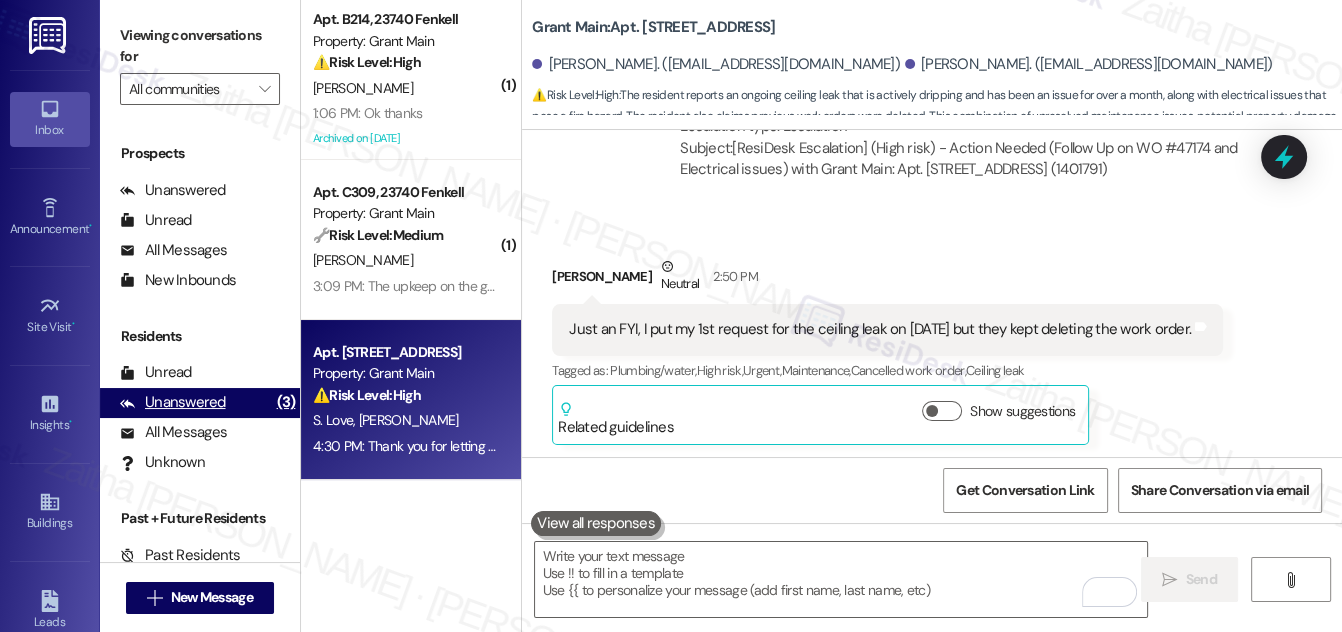 click on "Unanswered" at bounding box center (173, 402) 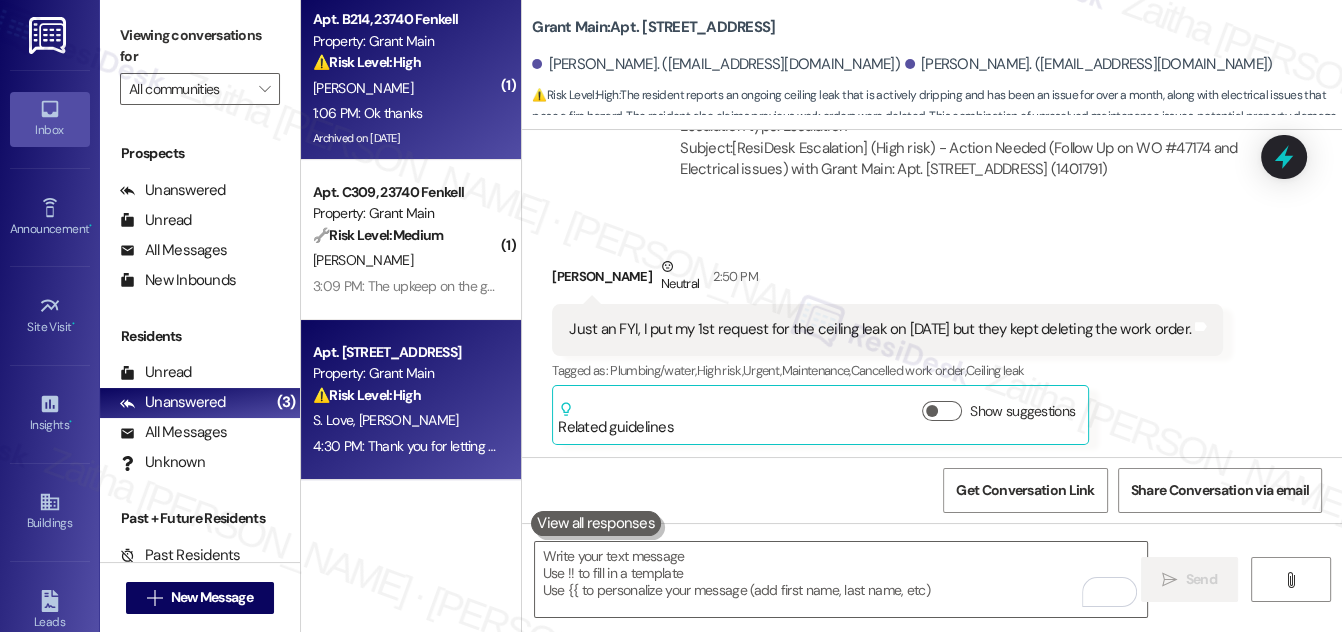 click on "[PERSON_NAME]" at bounding box center (405, 88) 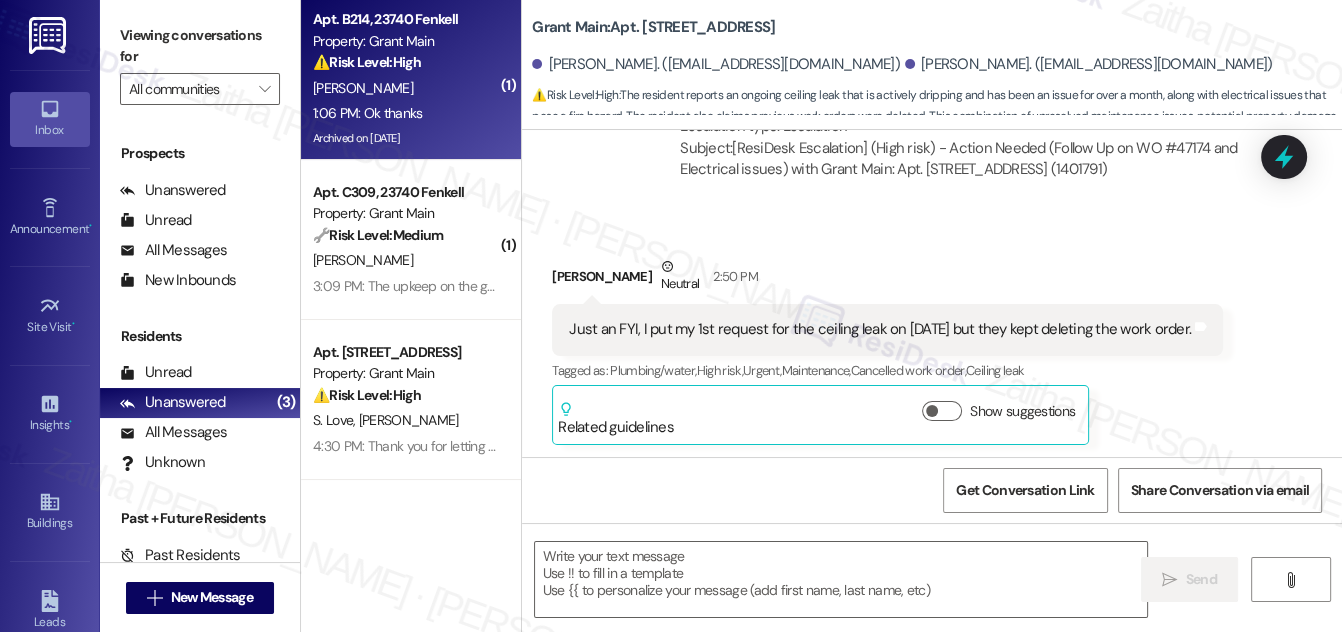 type on "Fetching suggested responses. Please feel free to read through the conversation in the meantime." 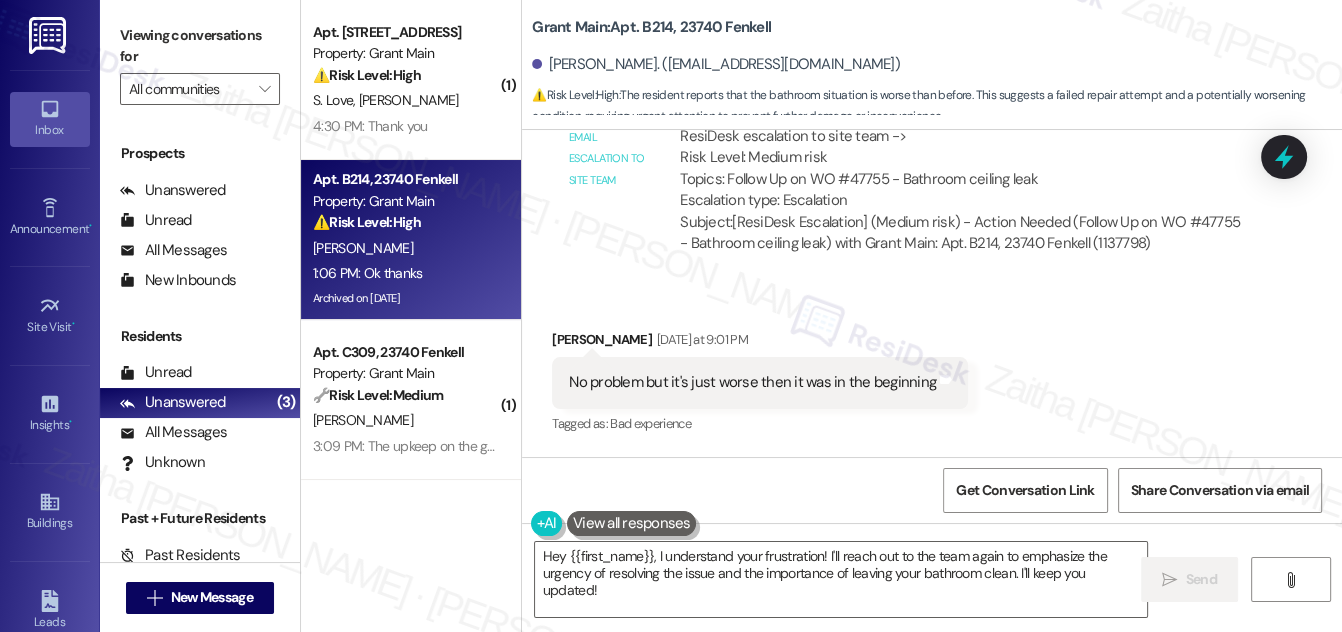 scroll, scrollTop: 93338, scrollLeft: 0, axis: vertical 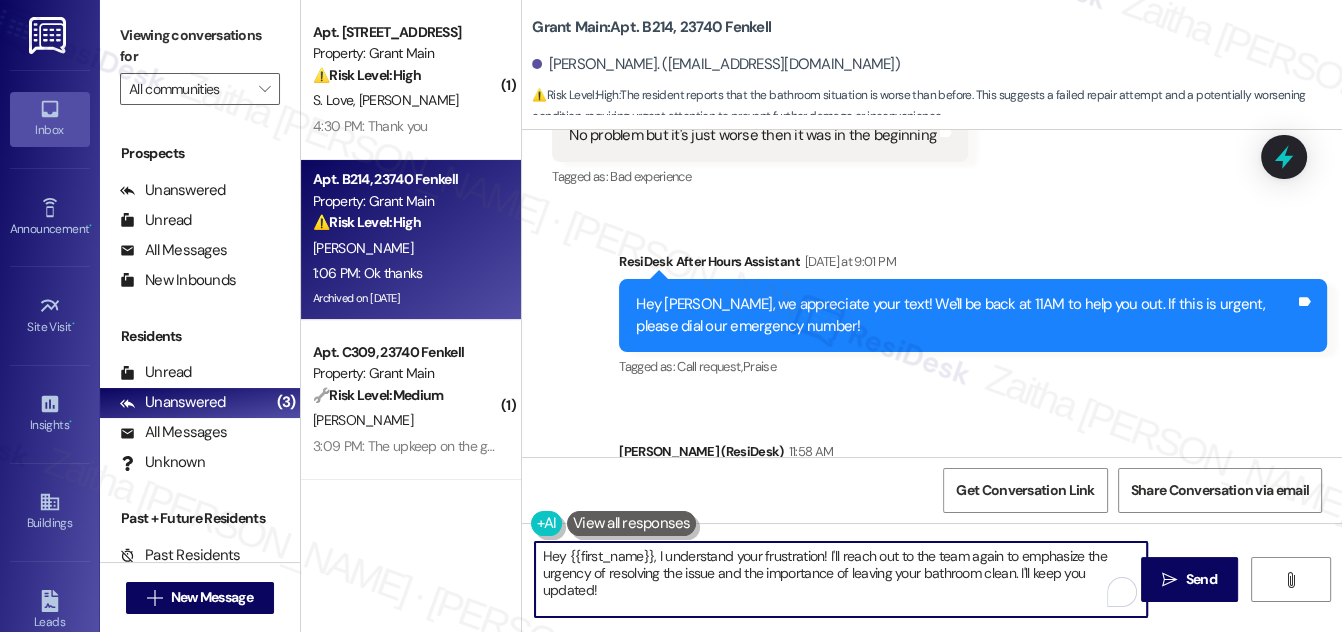 drag, startPoint x: 650, startPoint y: 554, endPoint x: 682, endPoint y: 599, distance: 55.21775 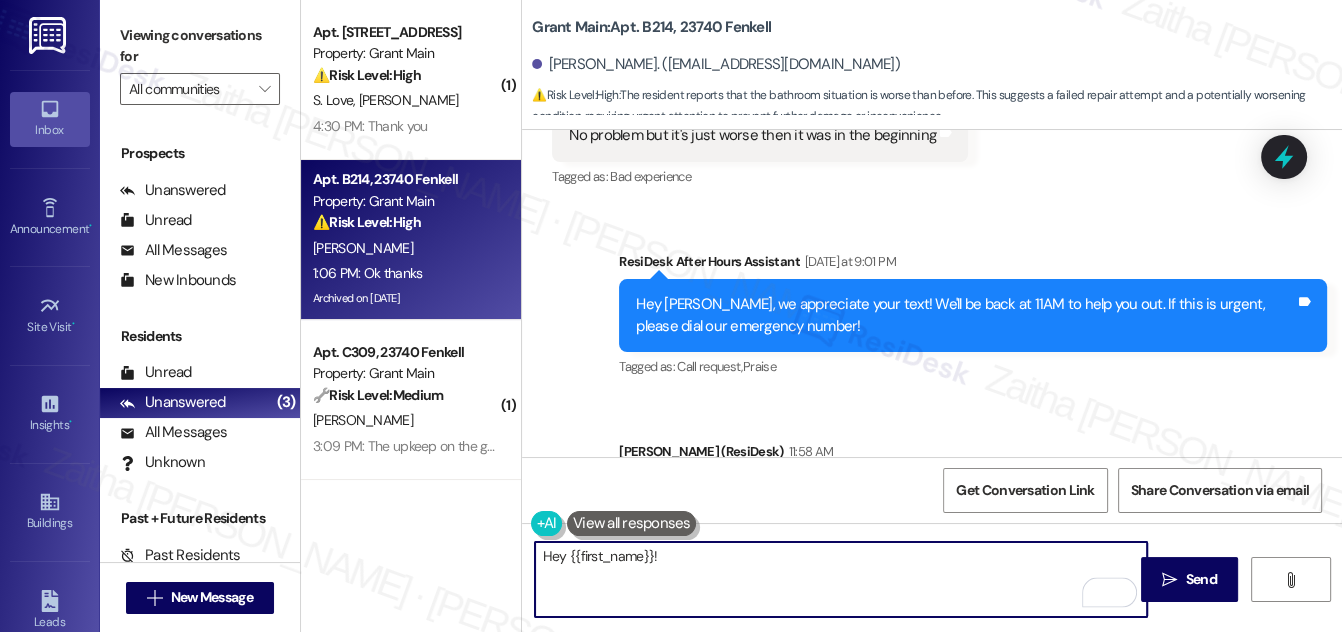 click on "Hey {{first_name}}!" at bounding box center (841, 579) 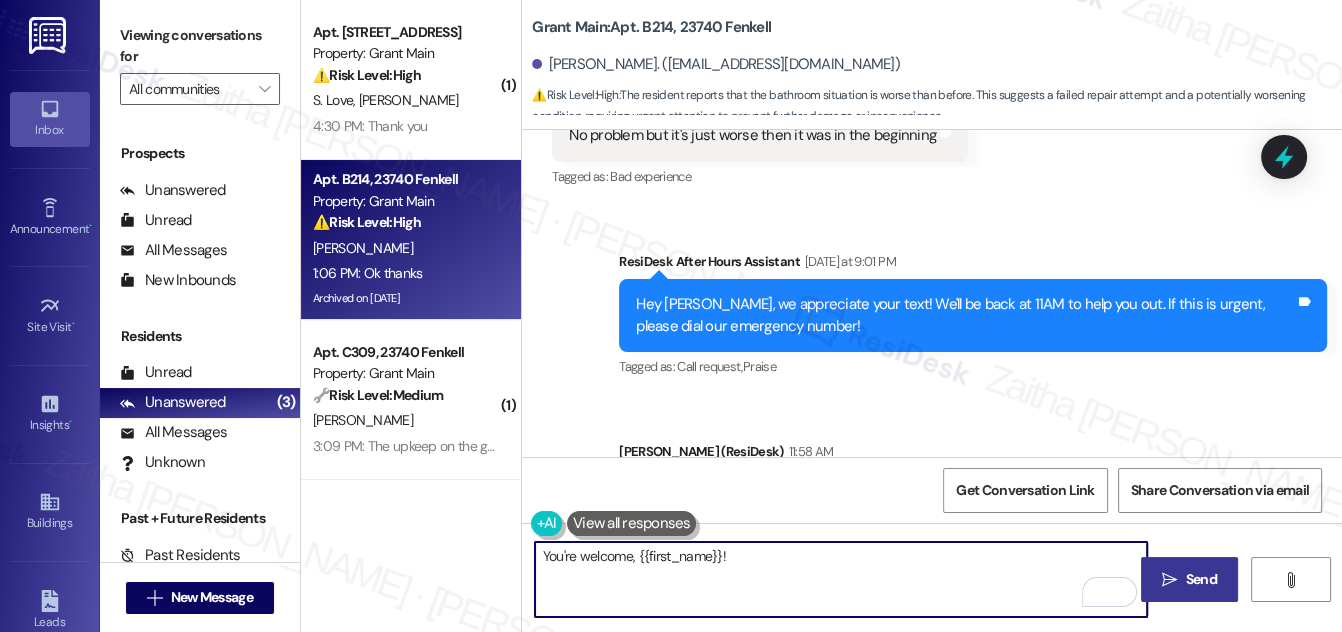 type on "You're welcome, {{first_name}}!" 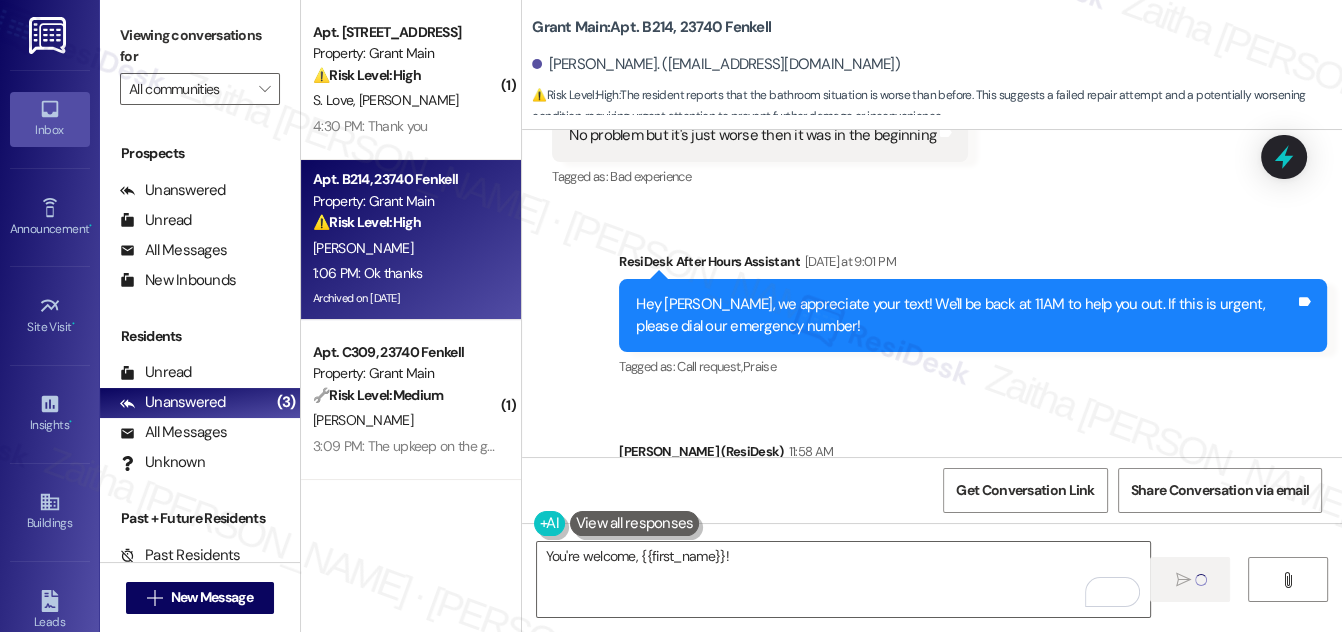 type 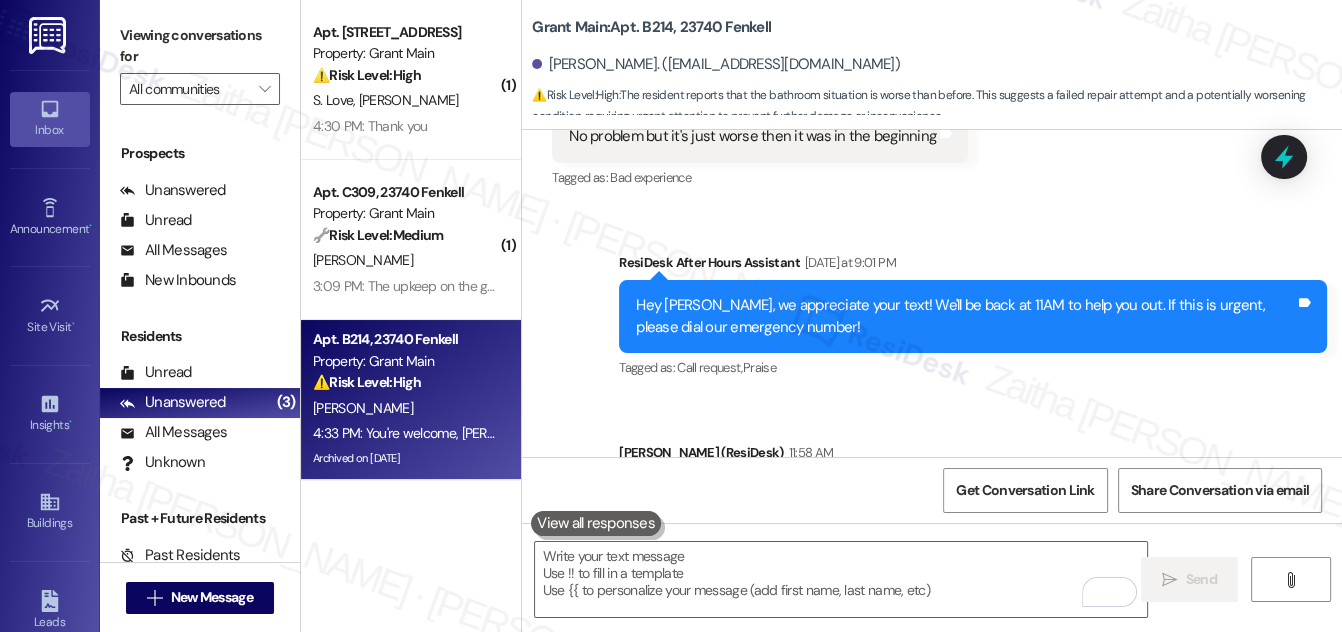 scroll, scrollTop: 93477, scrollLeft: 0, axis: vertical 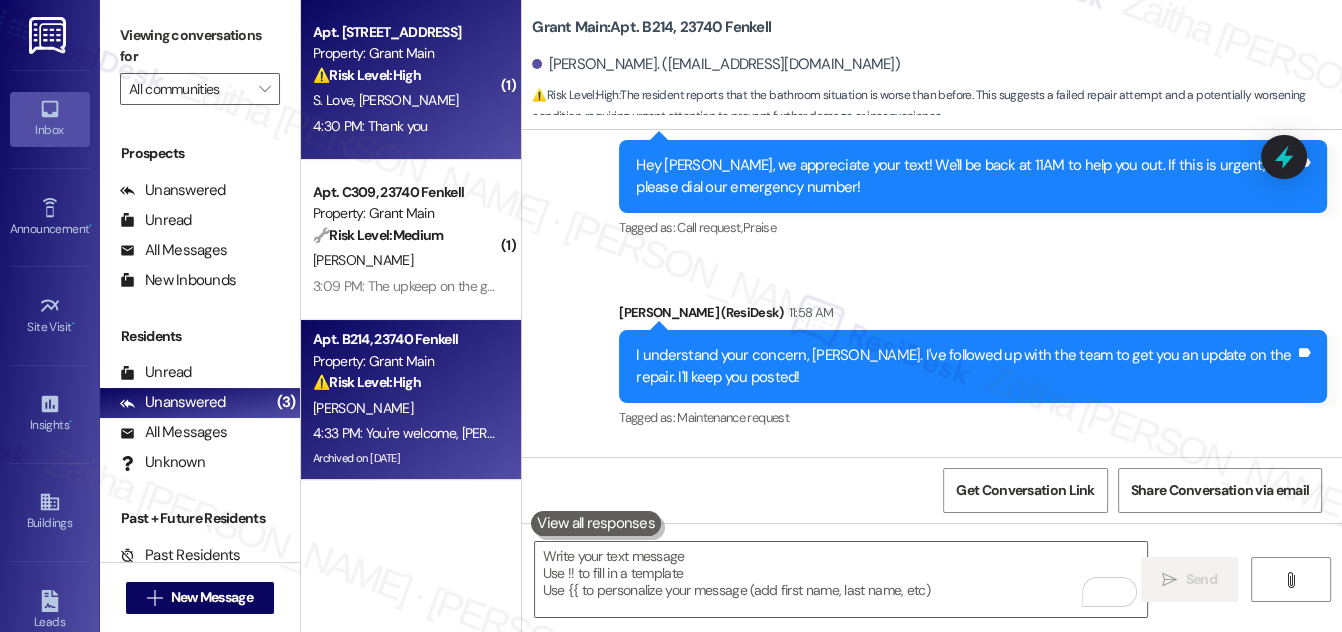 click on "S. Love [PERSON_NAME]" at bounding box center [405, 100] 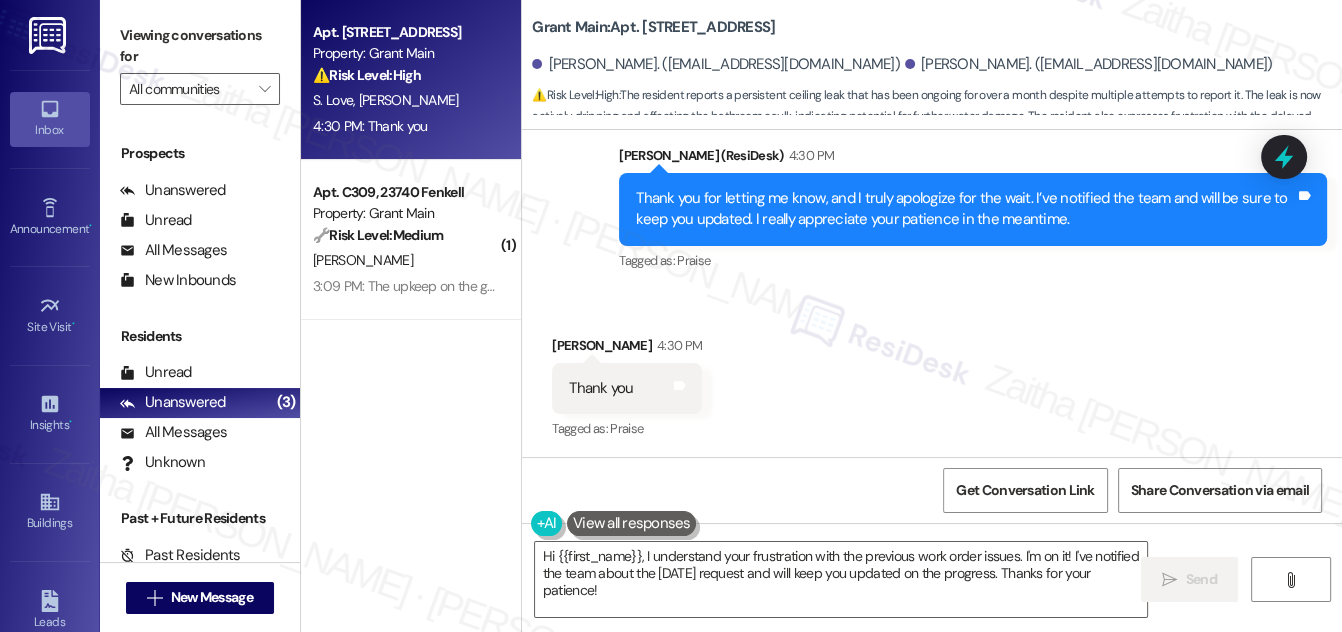 scroll, scrollTop: 3410, scrollLeft: 0, axis: vertical 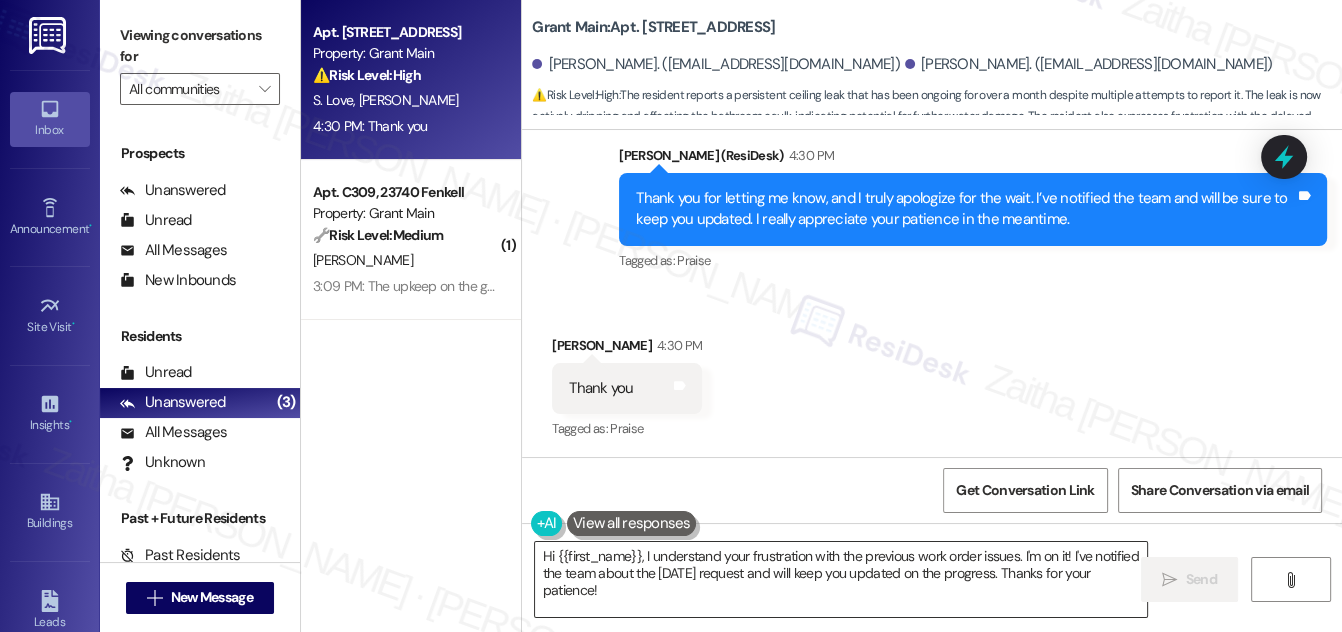 click on "Hi {{first_name}}, I understand your frustration with the previous work order issues. I'm on it! I've notified the team about the [DATE] request and will keep you updated on the progress. Thanks for your patience!" at bounding box center (841, 579) 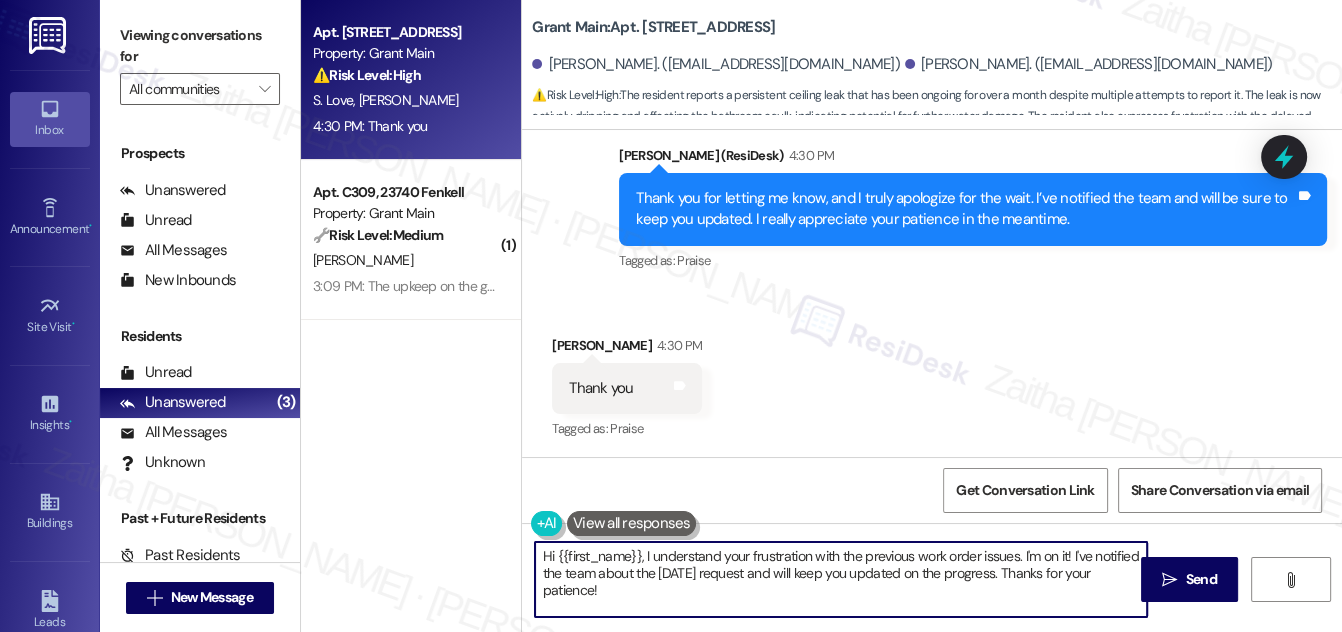 click on "Hi {{first_name}}, I understand your frustration with the previous work order issues. I'm on it! I've notified the team about the [DATE] request and will keep you updated on the progress. Thanks for your patience!" at bounding box center [841, 579] 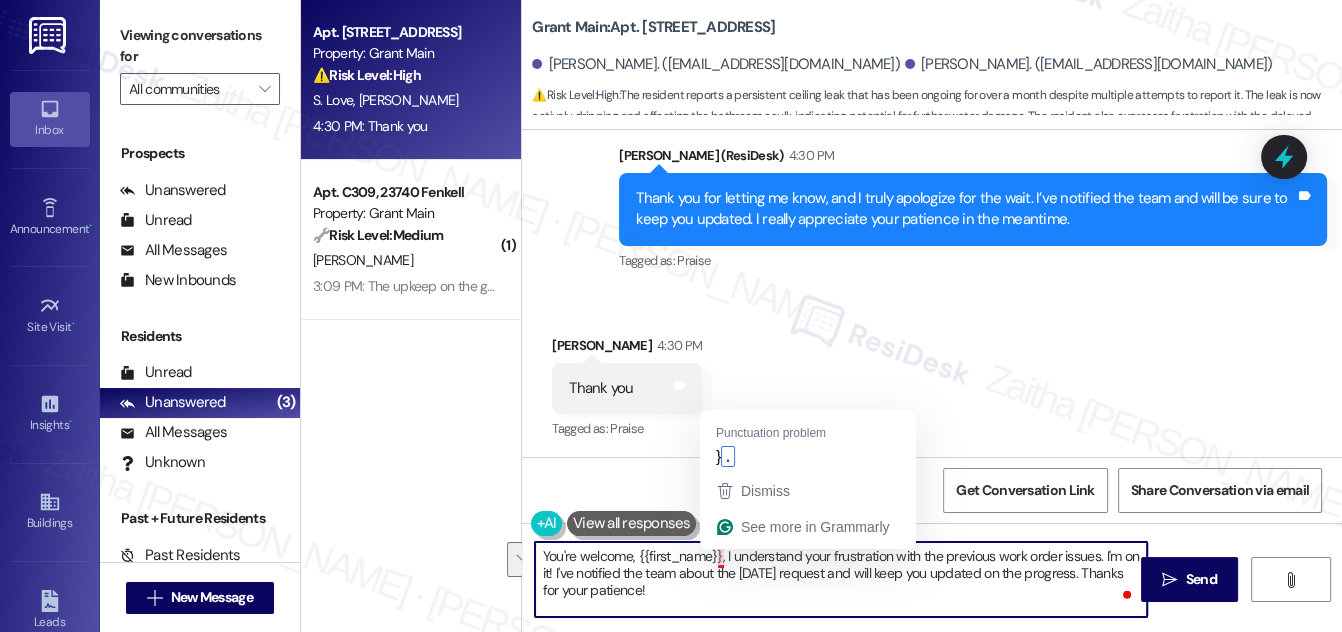 drag, startPoint x: 717, startPoint y: 560, endPoint x: 722, endPoint y: 569, distance: 10.29563 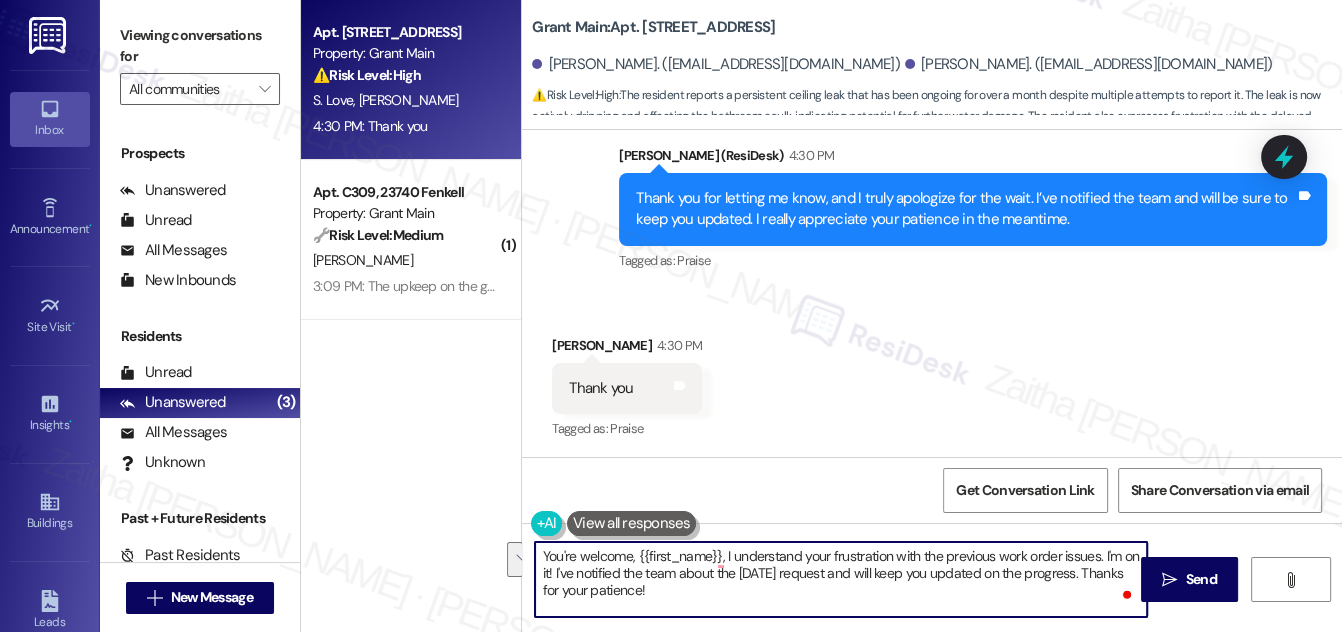click on "You're welcome, {{first_name}}, I understand your frustration with the previous work order issues. I'm on it! I've notified the team about the [DATE] request and will keep you updated on the progress. Thanks for your patience!" at bounding box center [841, 579] 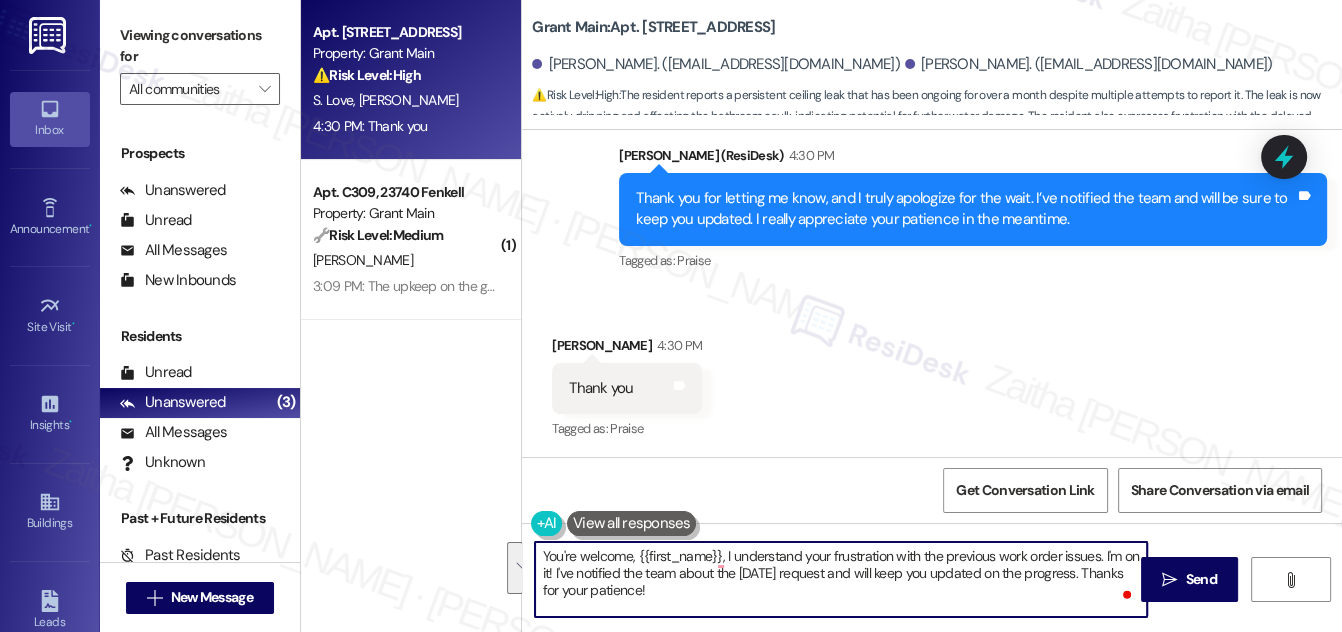 drag, startPoint x: 724, startPoint y: 554, endPoint x: 730, endPoint y: 589, distance: 35.510563 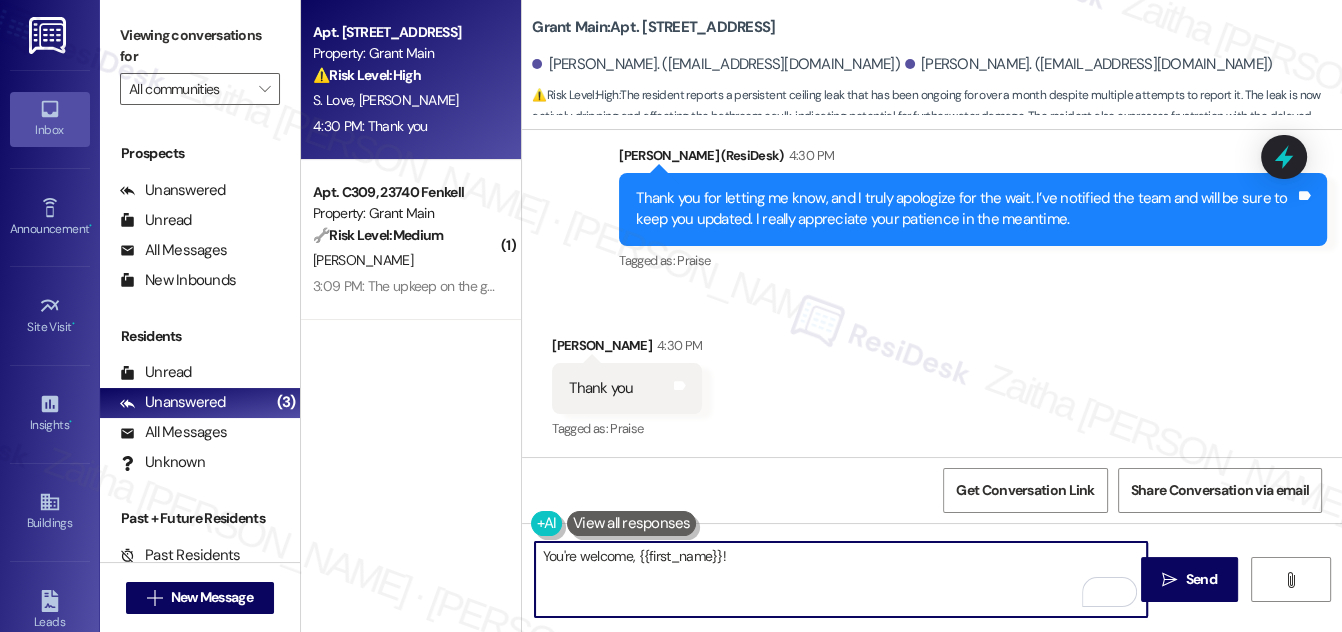 click on "[PERSON_NAME] 4:30 PM" at bounding box center (627, 349) 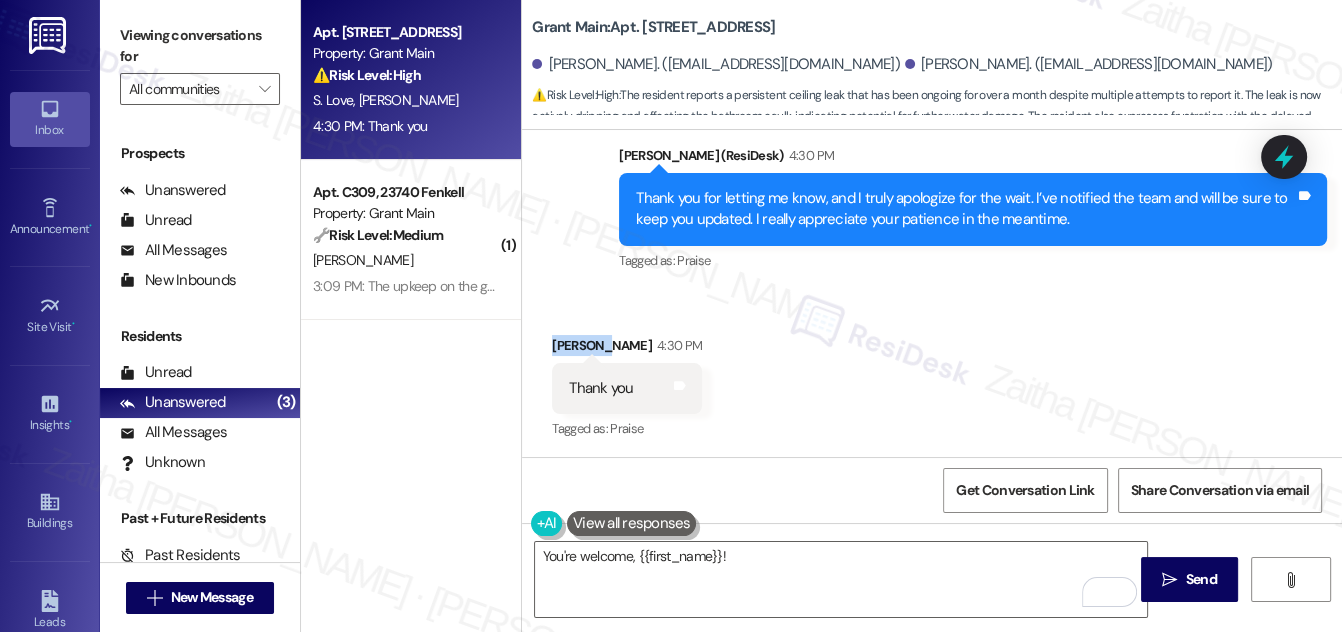 click on "[PERSON_NAME] 4:30 PM" at bounding box center [627, 349] 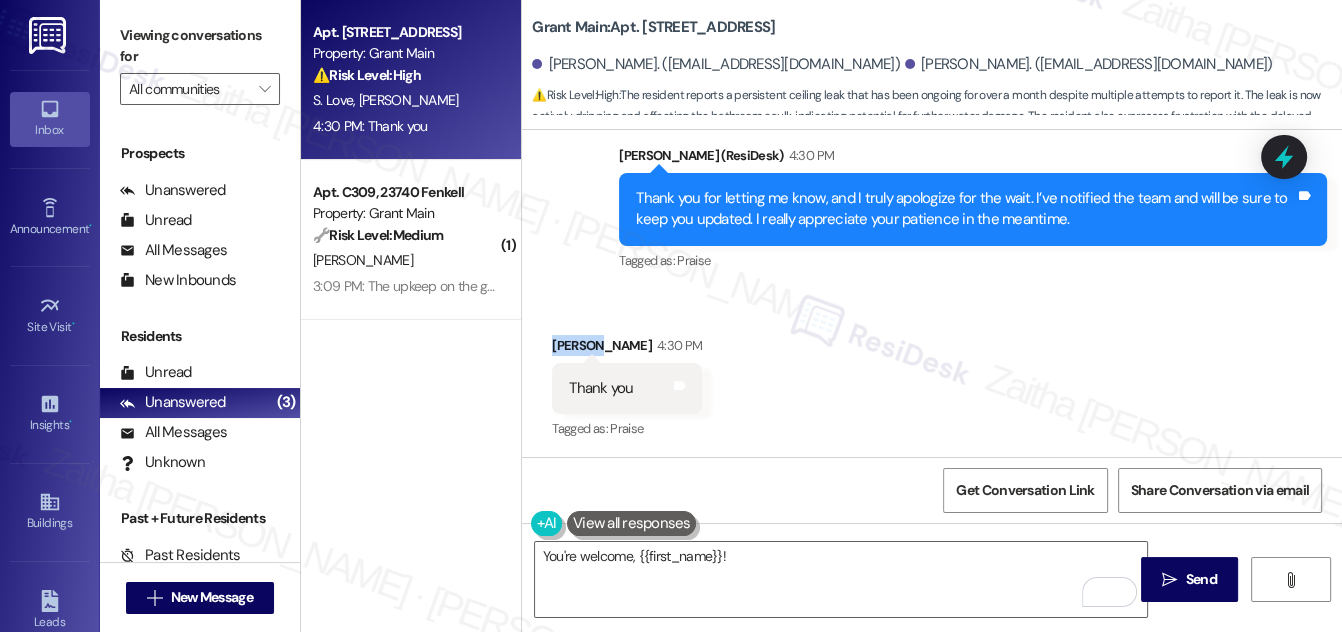 copy on "[PERSON_NAME]" 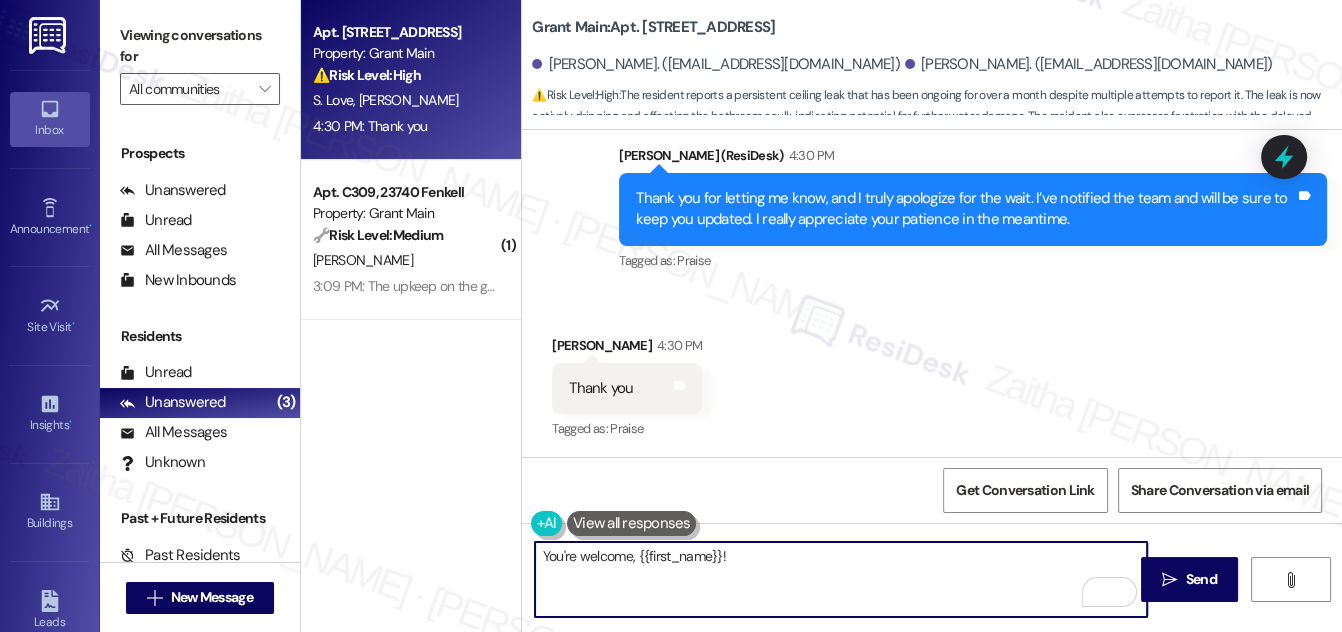 click on "You're welcome, {{first_name}}!" at bounding box center (841, 579) 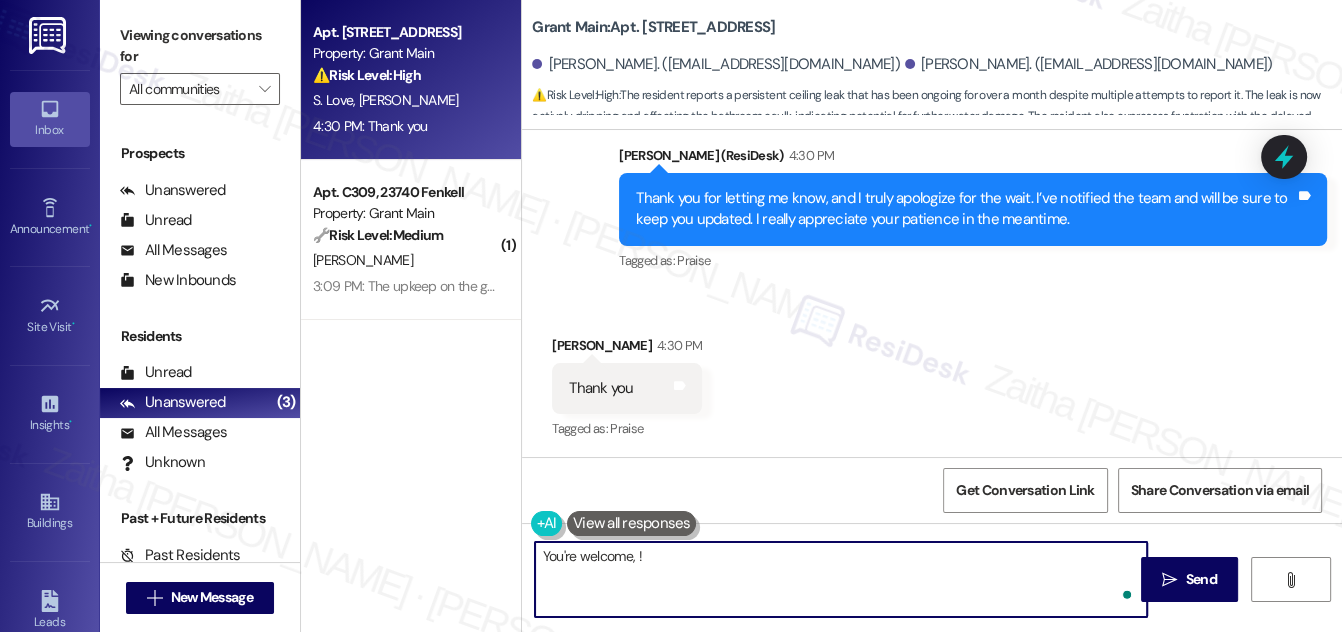 paste on "[PERSON_NAME]" 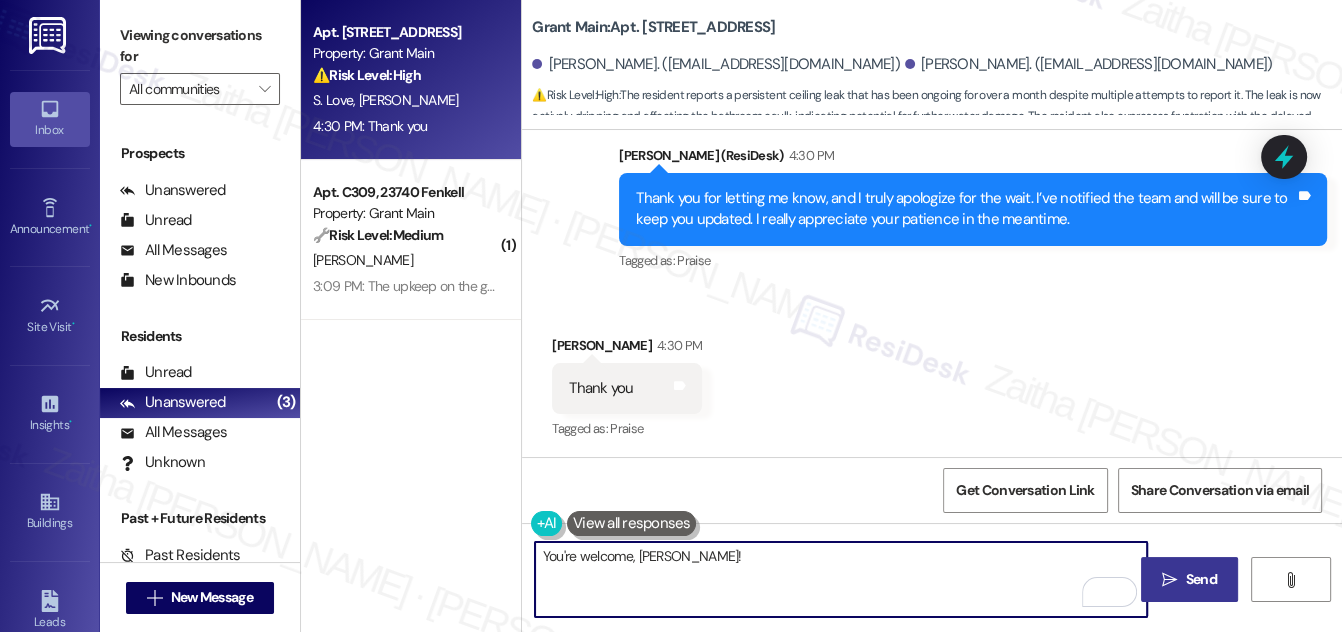 type on "You're welcome, [PERSON_NAME]!" 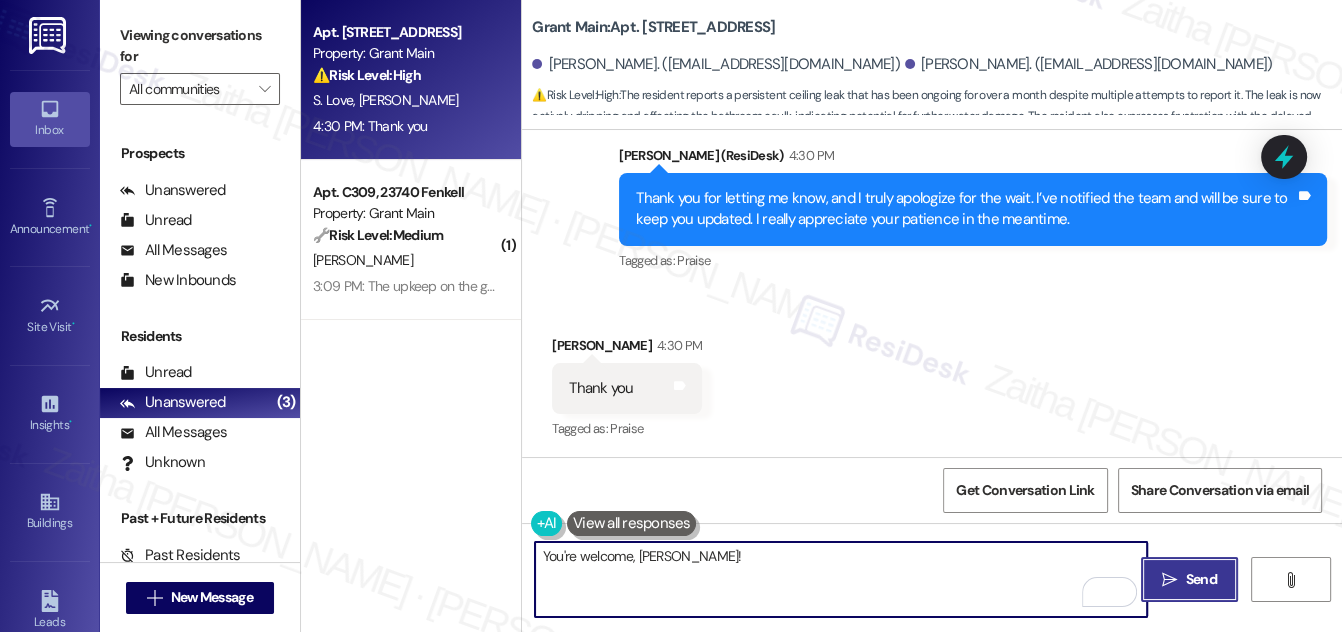 click on "Send" at bounding box center (1201, 579) 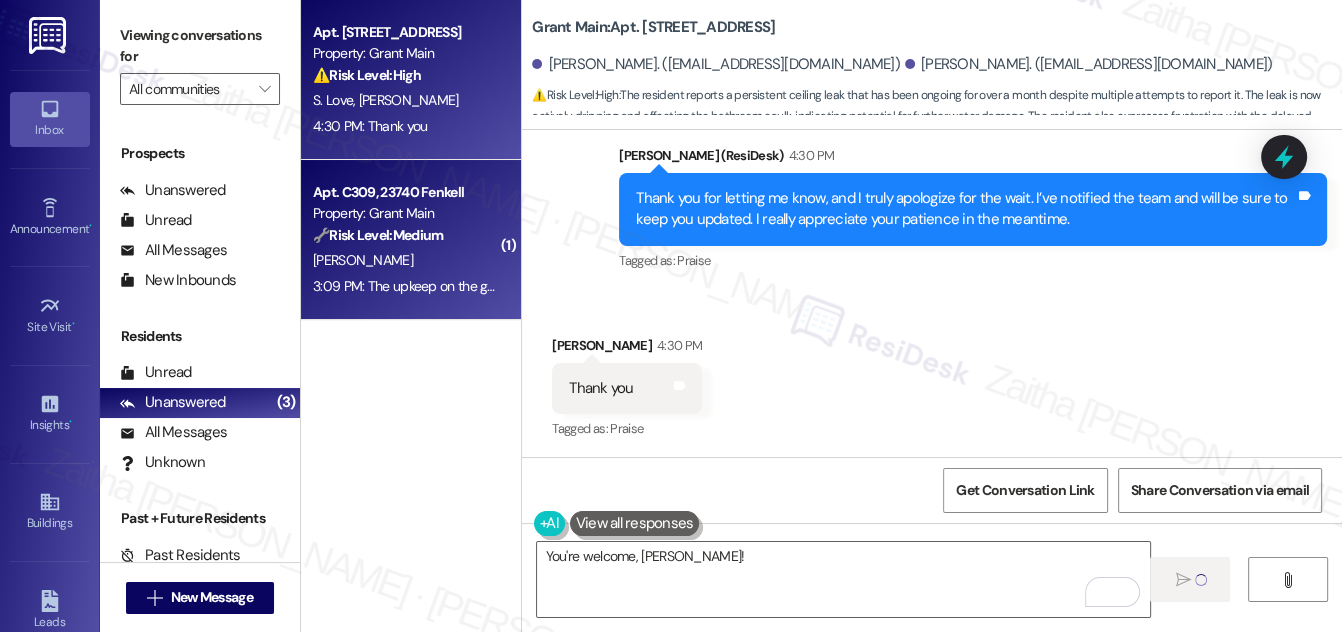 type 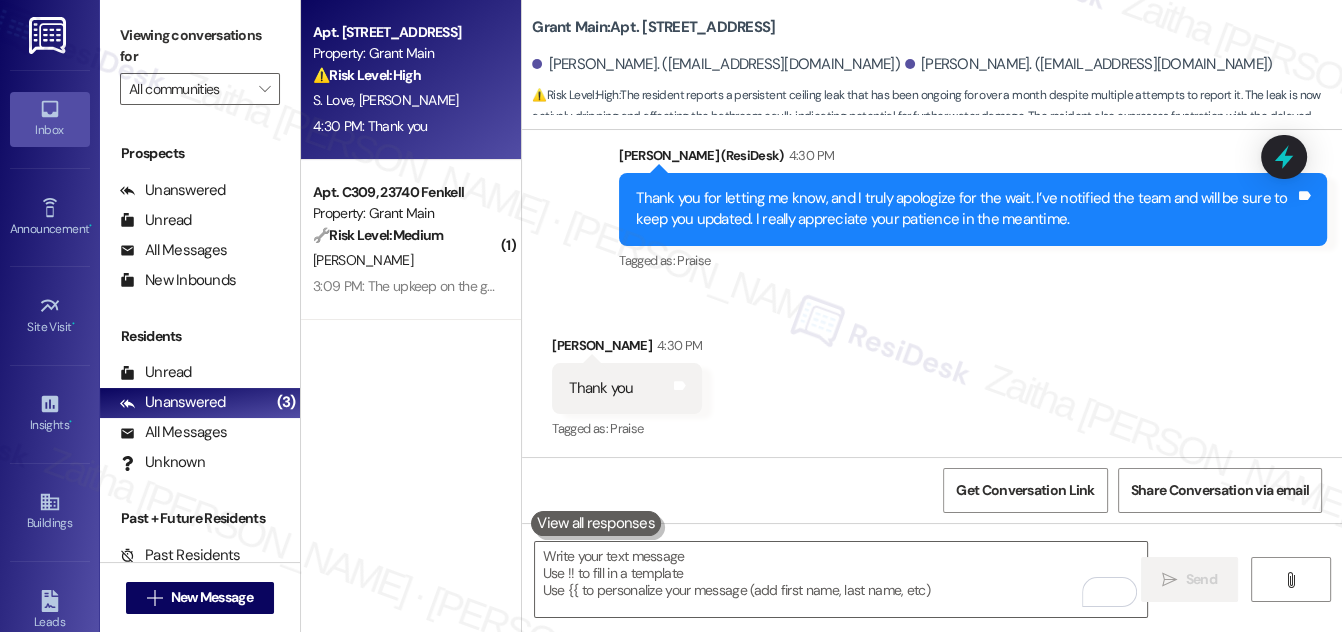 scroll, scrollTop: 3410, scrollLeft: 0, axis: vertical 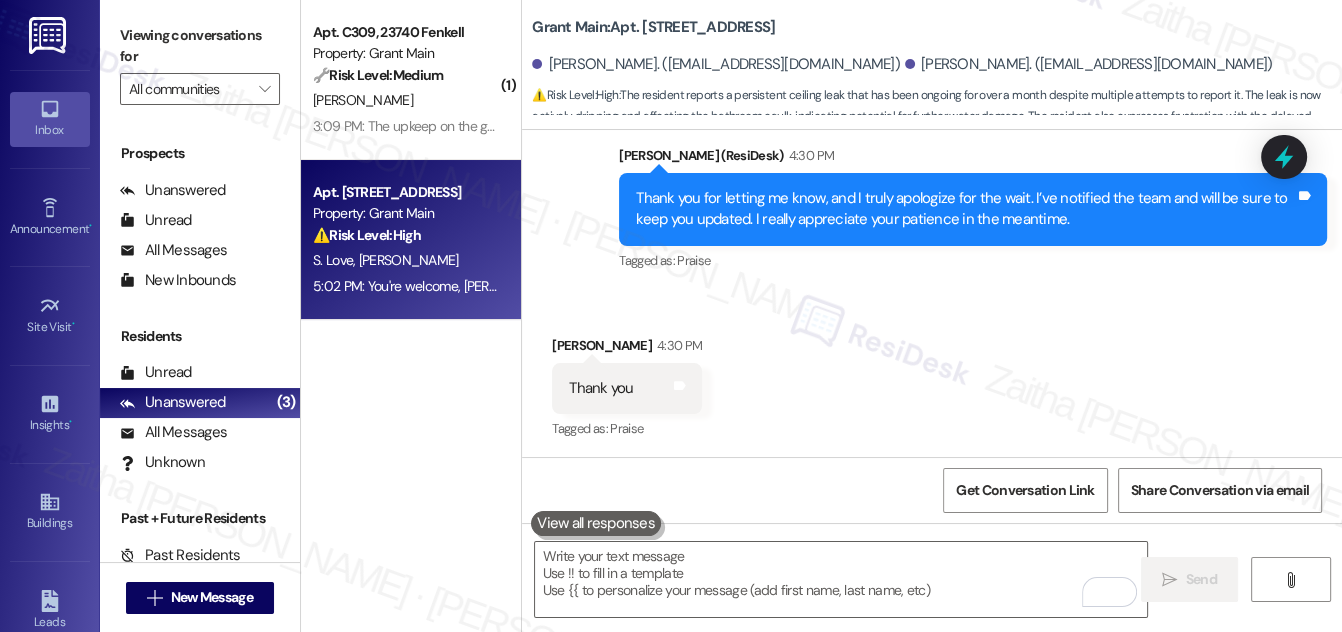 click on "S. Love [PERSON_NAME]" at bounding box center (405, 260) 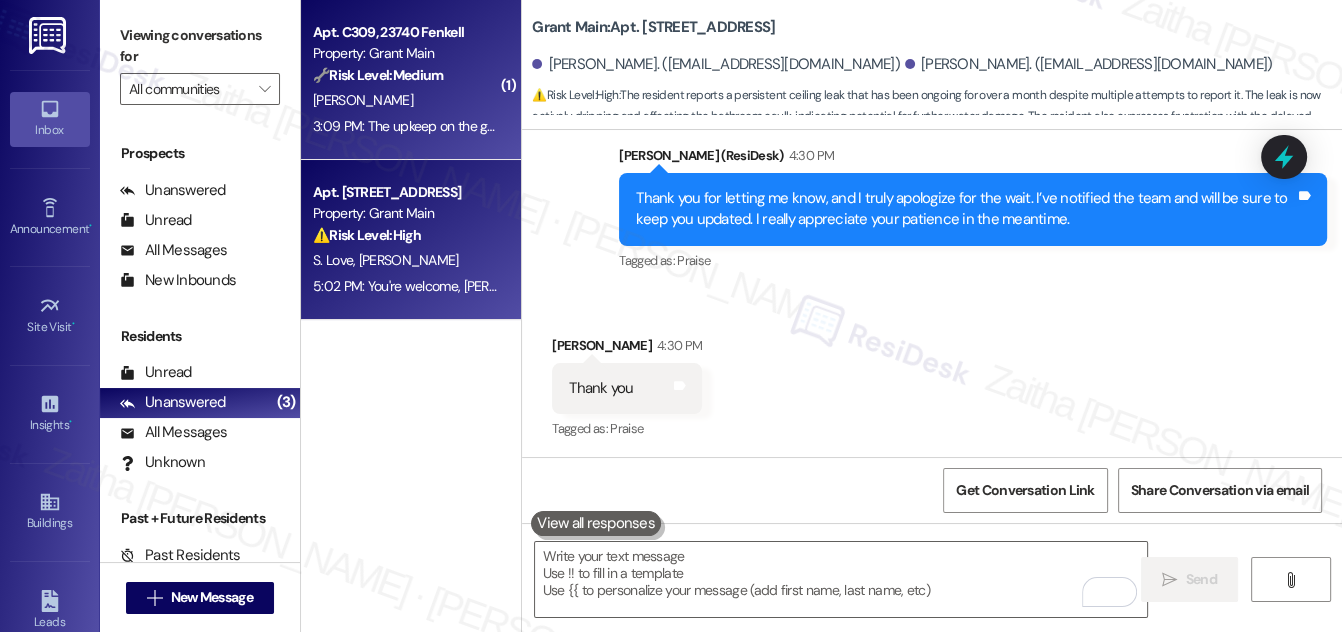 click on "[PERSON_NAME]" at bounding box center (405, 100) 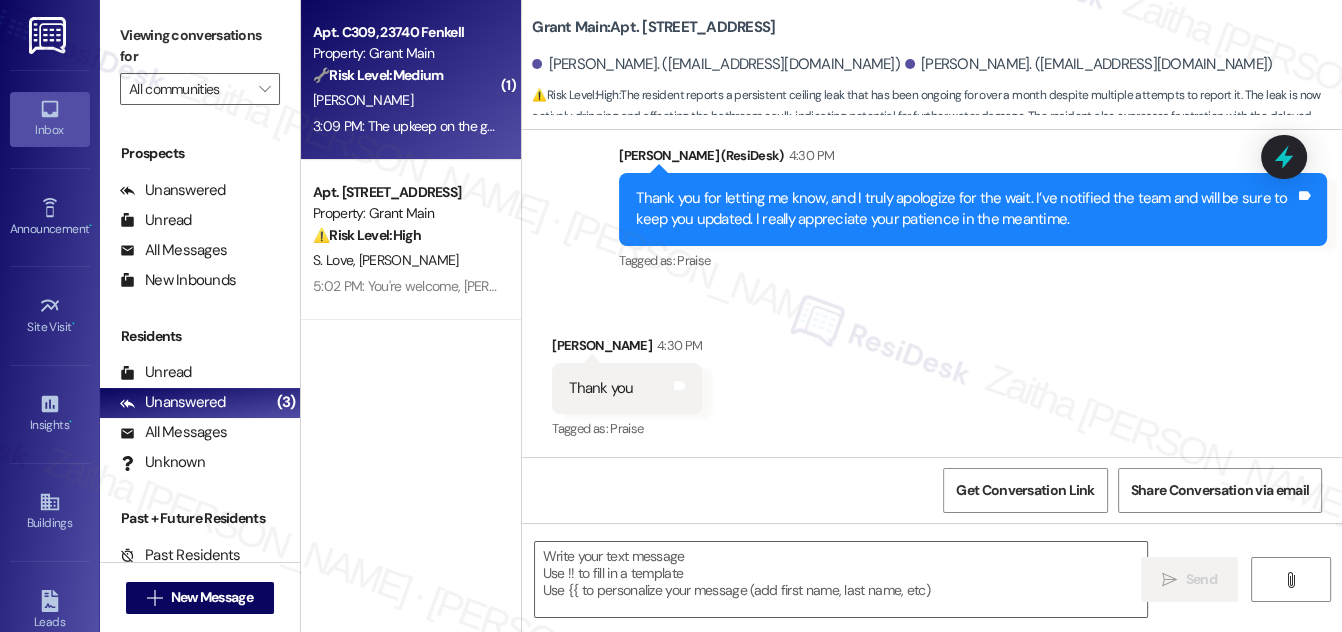 type on "Fetching suggested responses. Please feel free to read through the conversation in the meantime." 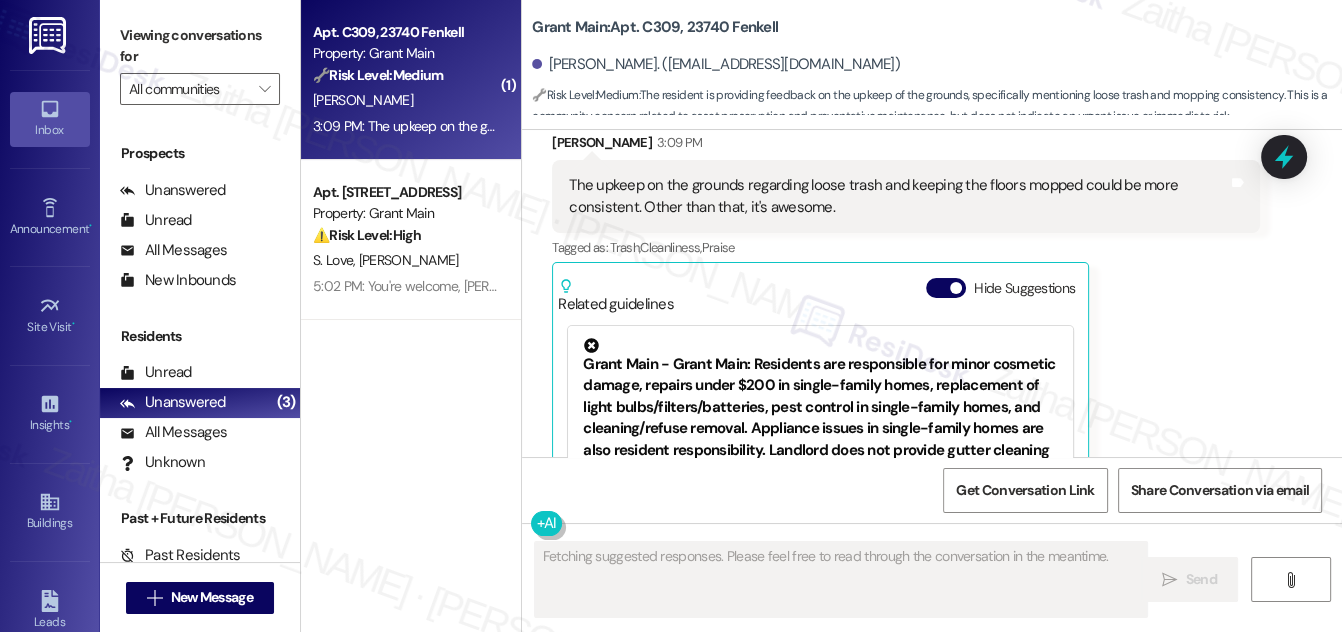 scroll, scrollTop: 9352, scrollLeft: 0, axis: vertical 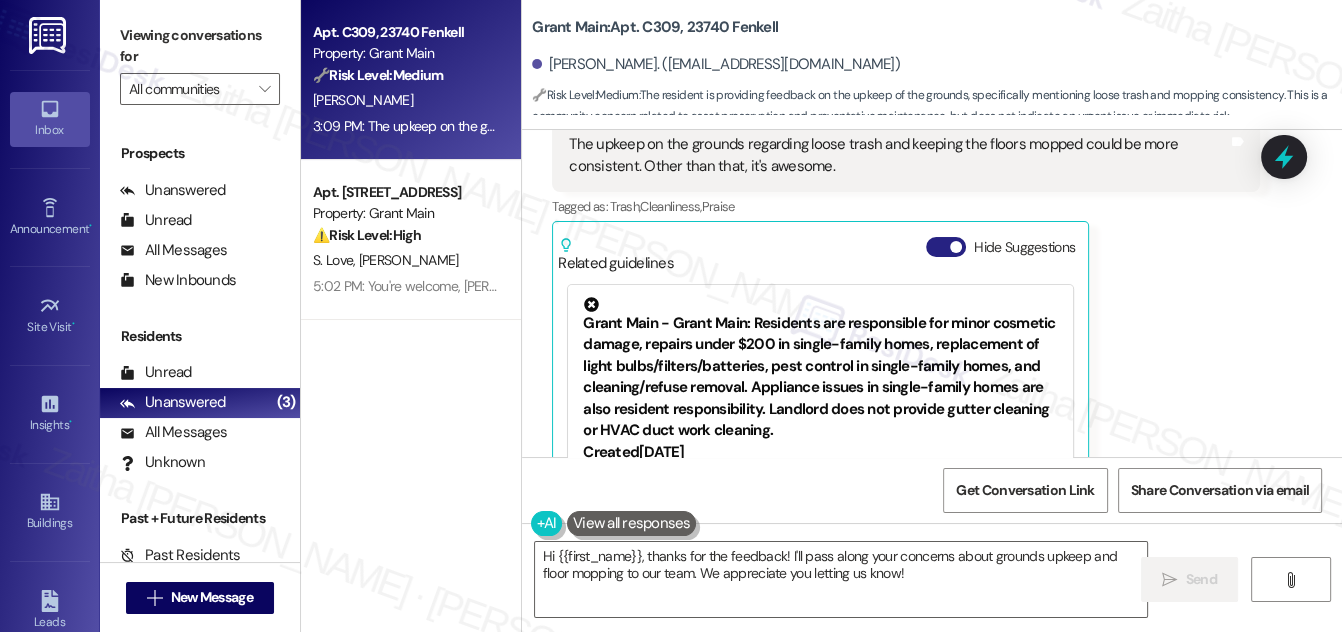 click on "Hide Suggestions" at bounding box center (946, 247) 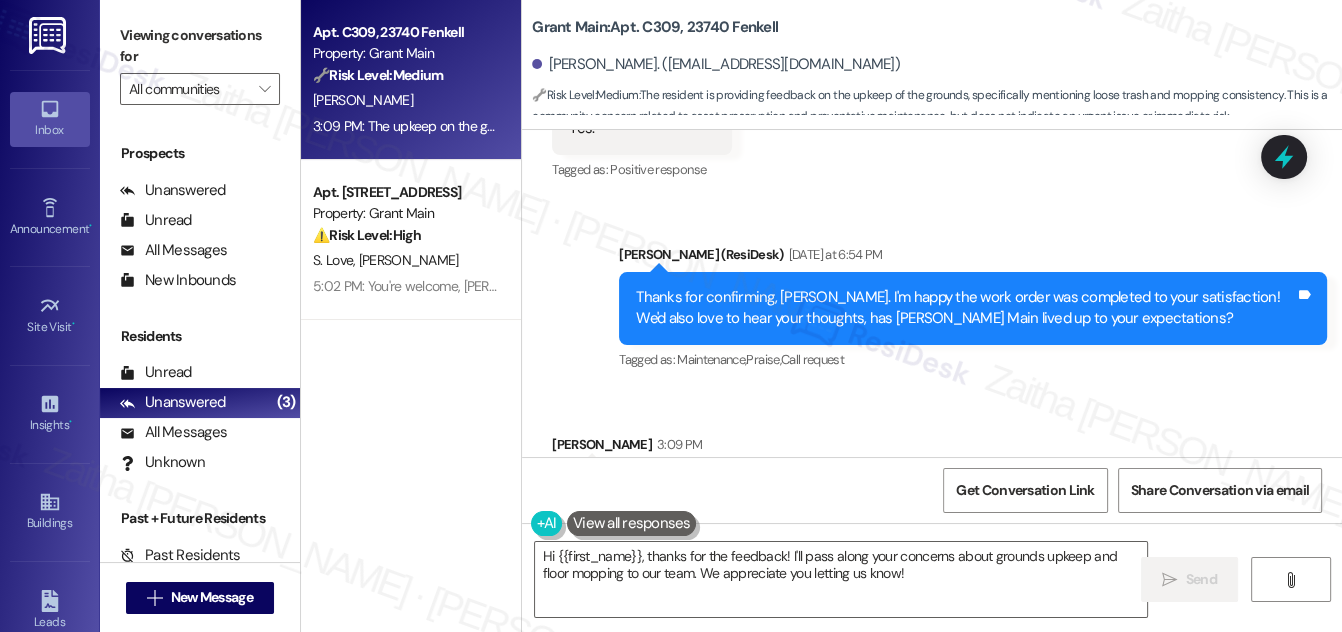 scroll, scrollTop: 9100, scrollLeft: 0, axis: vertical 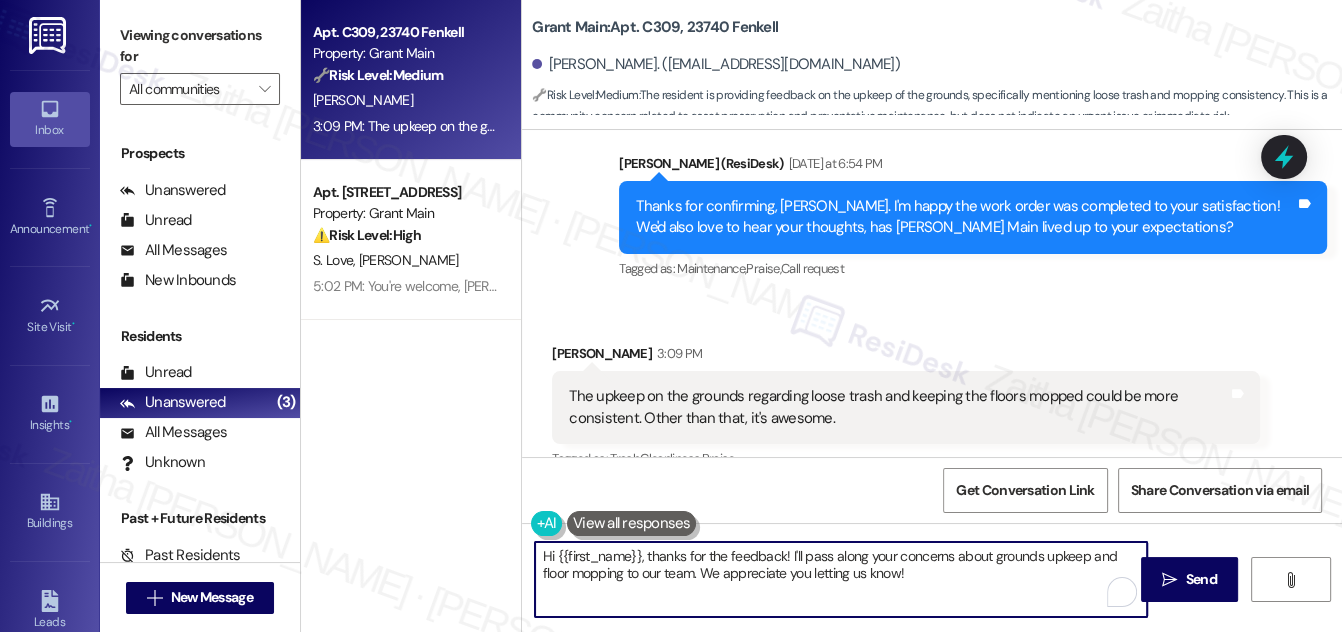 drag, startPoint x: 648, startPoint y: 555, endPoint x: 541, endPoint y: 554, distance: 107.00467 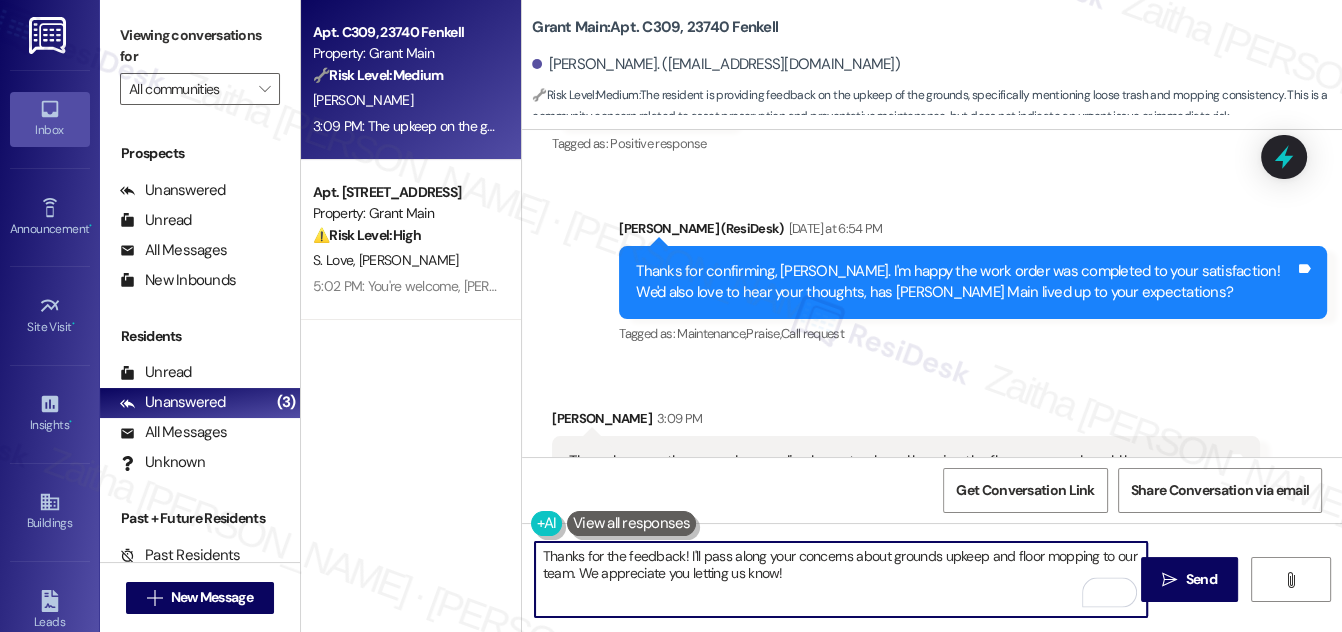 scroll, scrollTop: 9009, scrollLeft: 0, axis: vertical 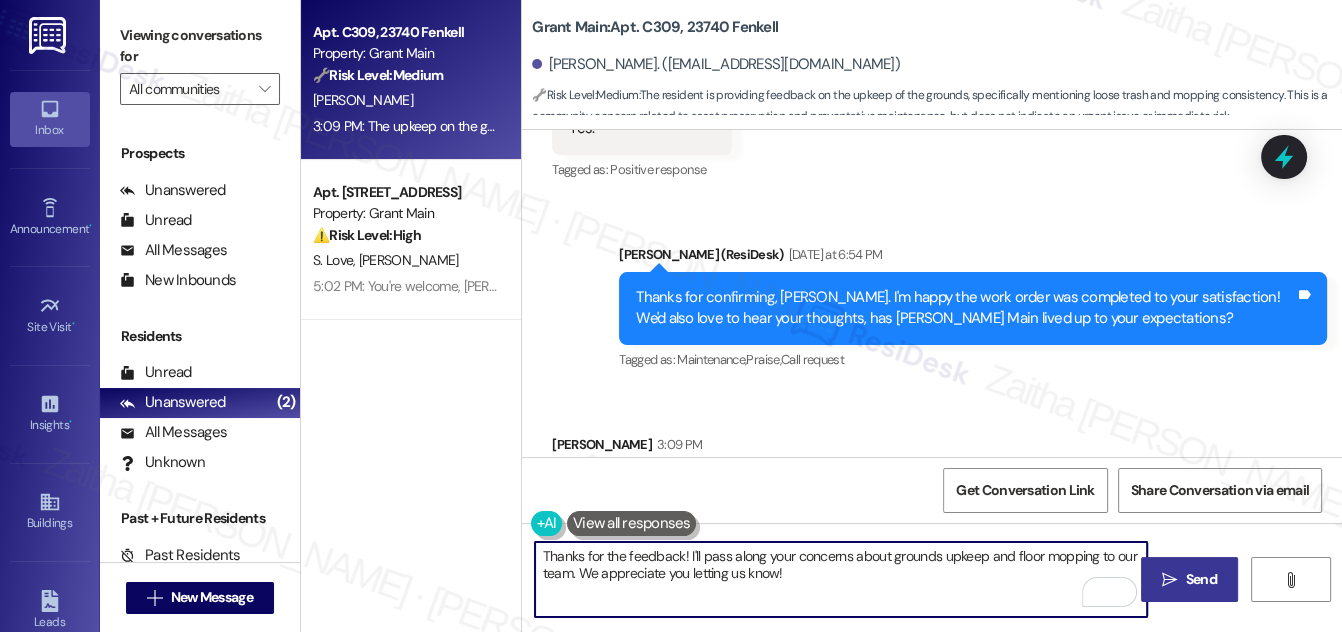 type on "Thanks for the feedback! I'll pass along your concerns about grounds upkeep and floor mopping to our team. We appreciate you letting us know!" 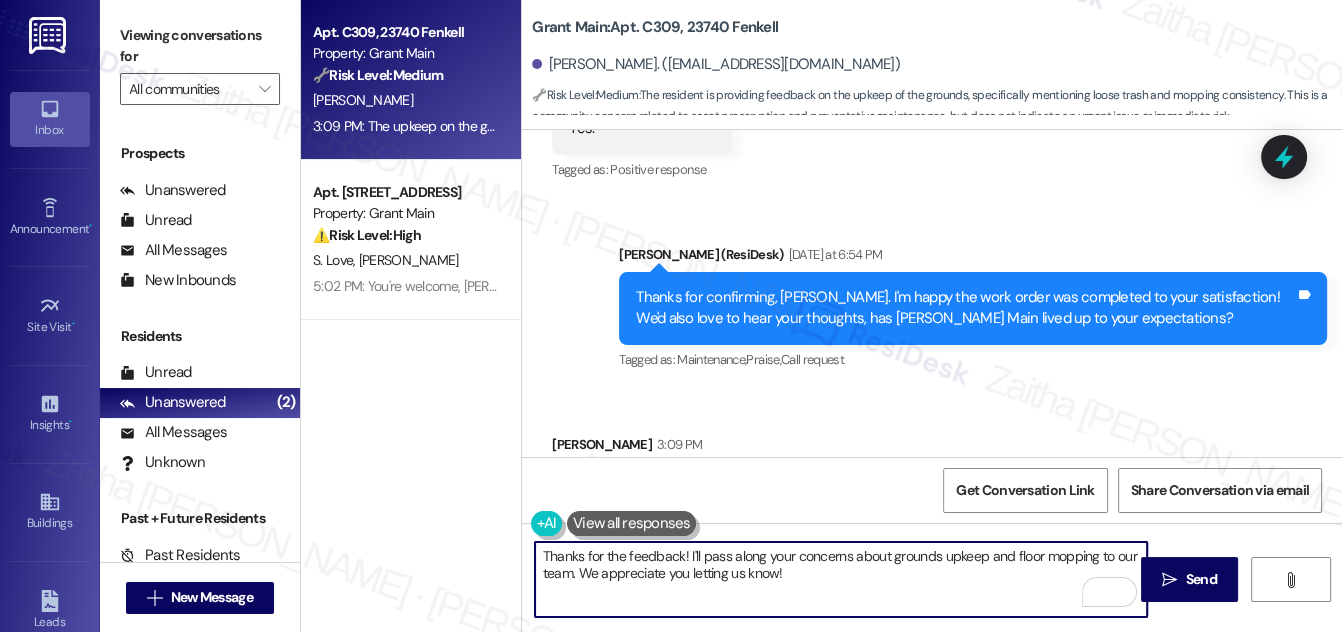drag, startPoint x: 1200, startPoint y: 574, endPoint x: 1183, endPoint y: 547, distance: 31.906113 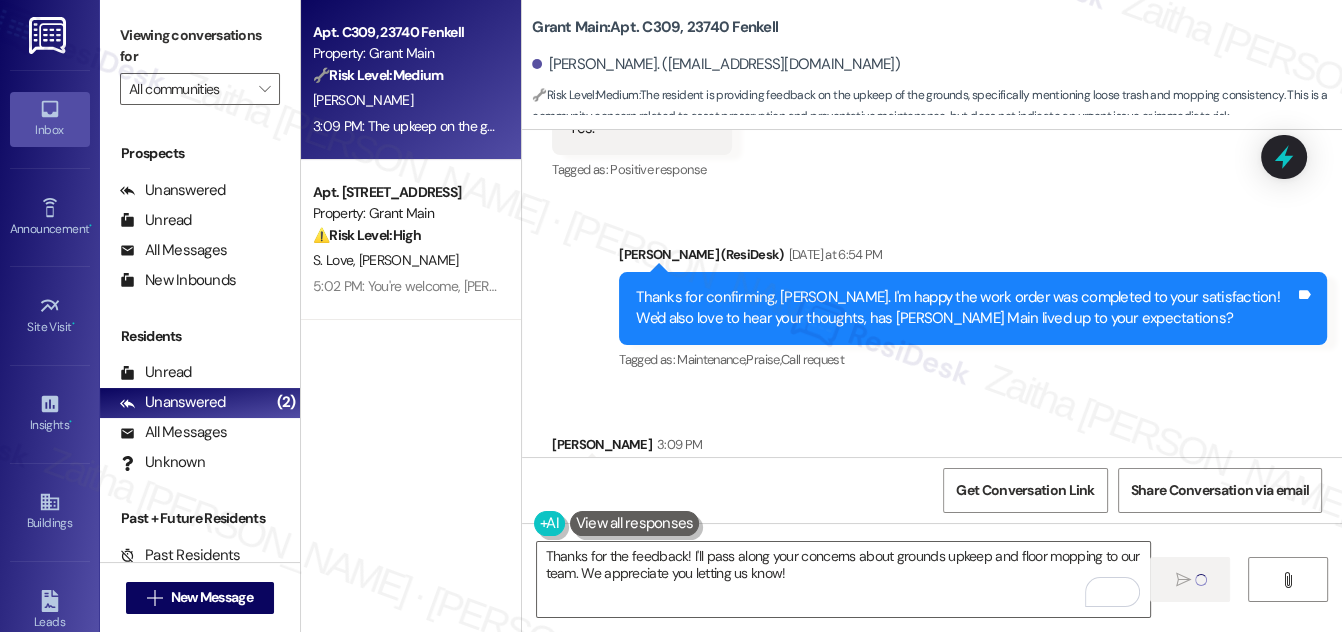 type 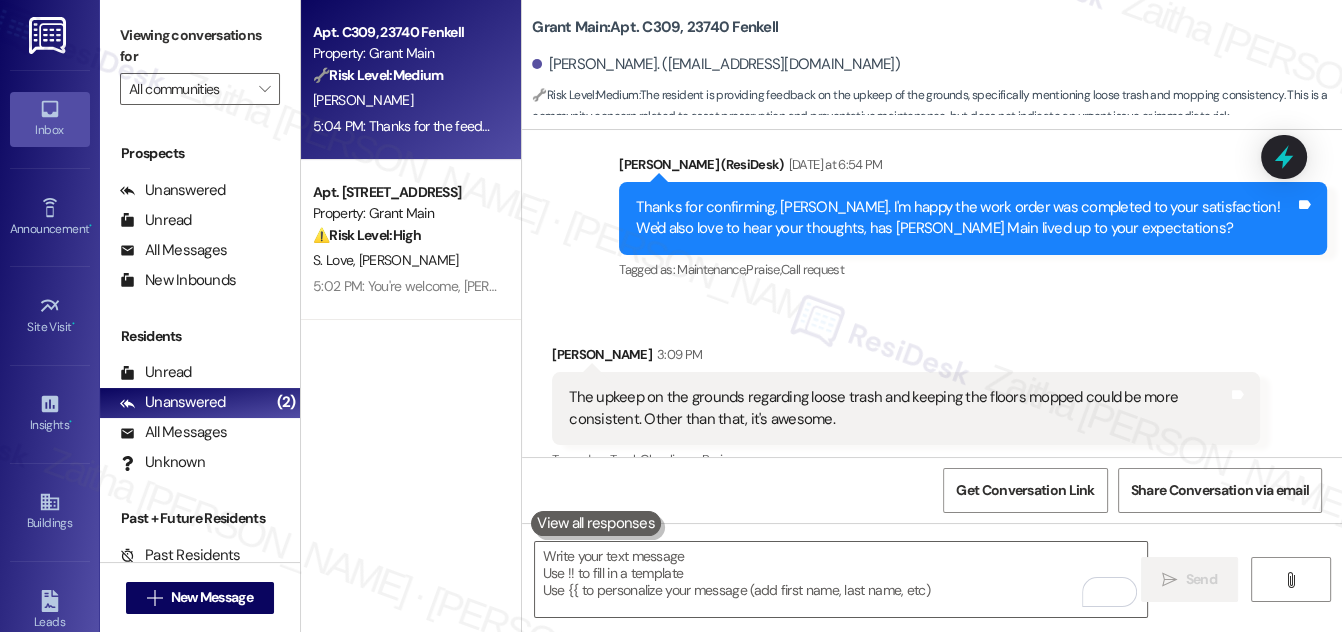 scroll, scrollTop: 9261, scrollLeft: 0, axis: vertical 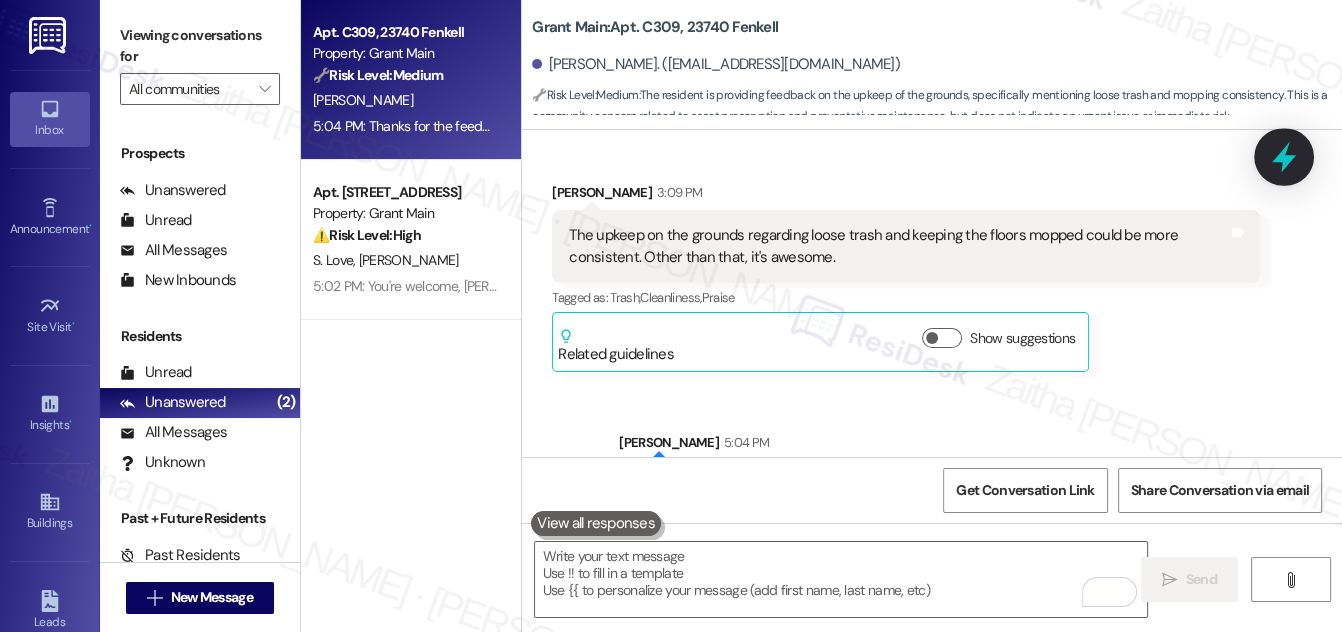 click at bounding box center (1284, 156) 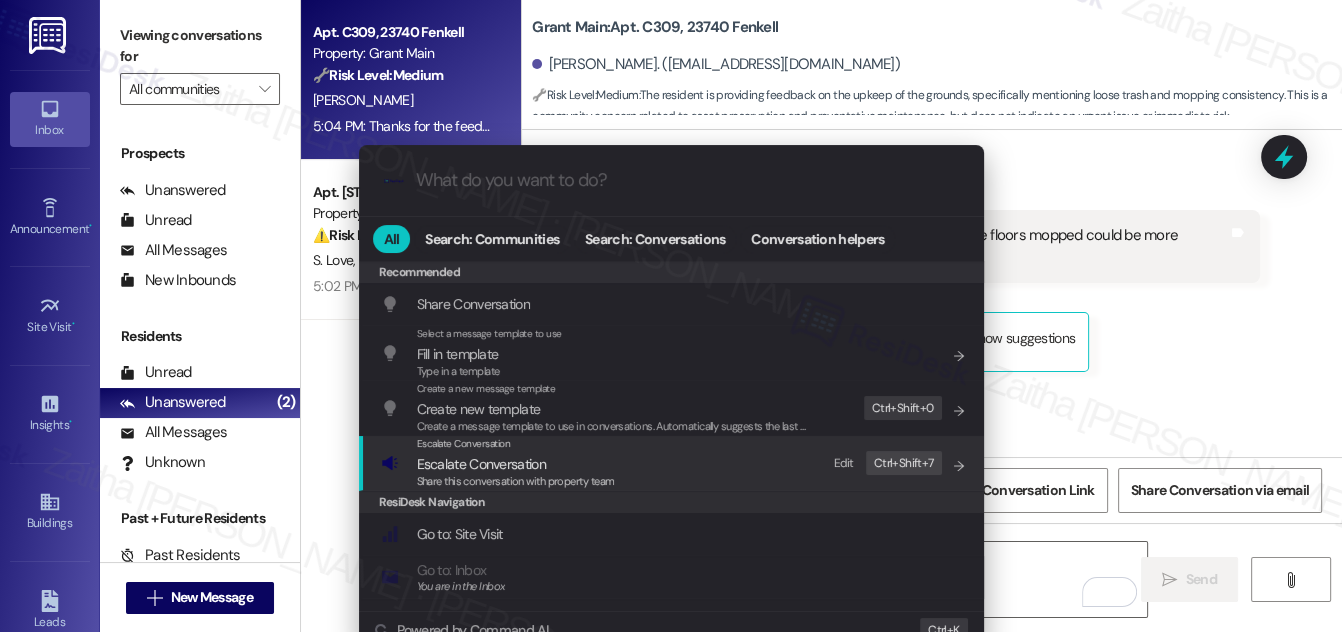 click on "Escalate Conversation" at bounding box center (481, 464) 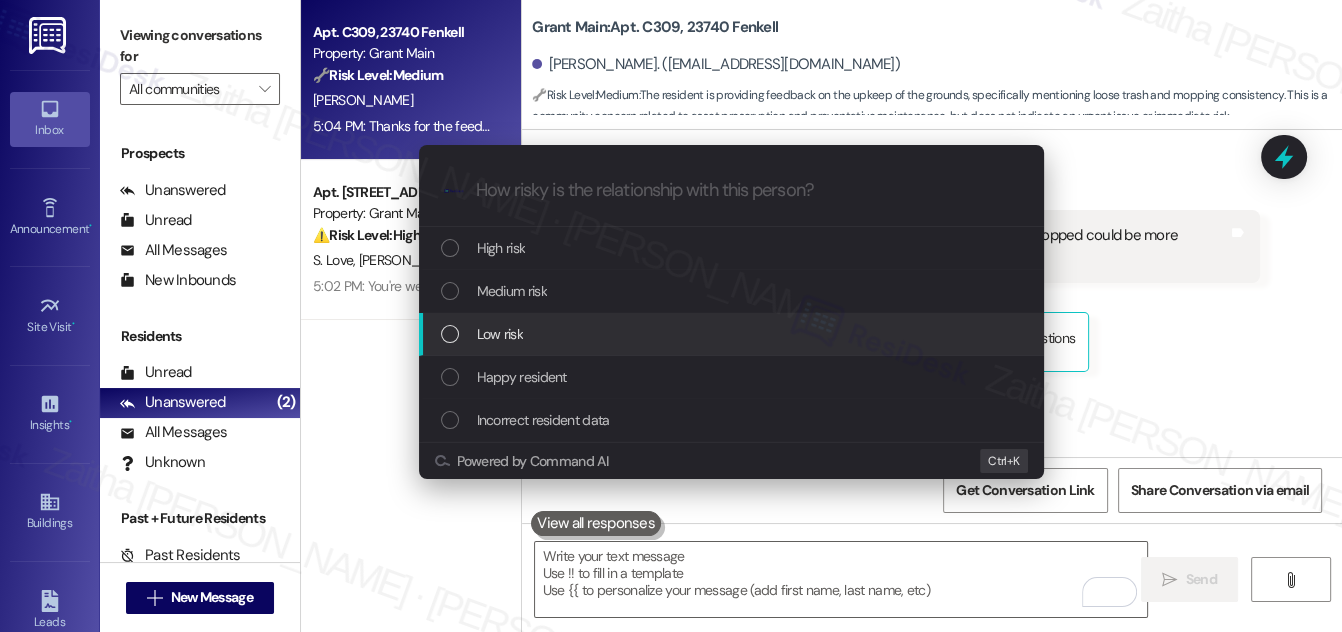 click on "Low risk" at bounding box center [733, 334] 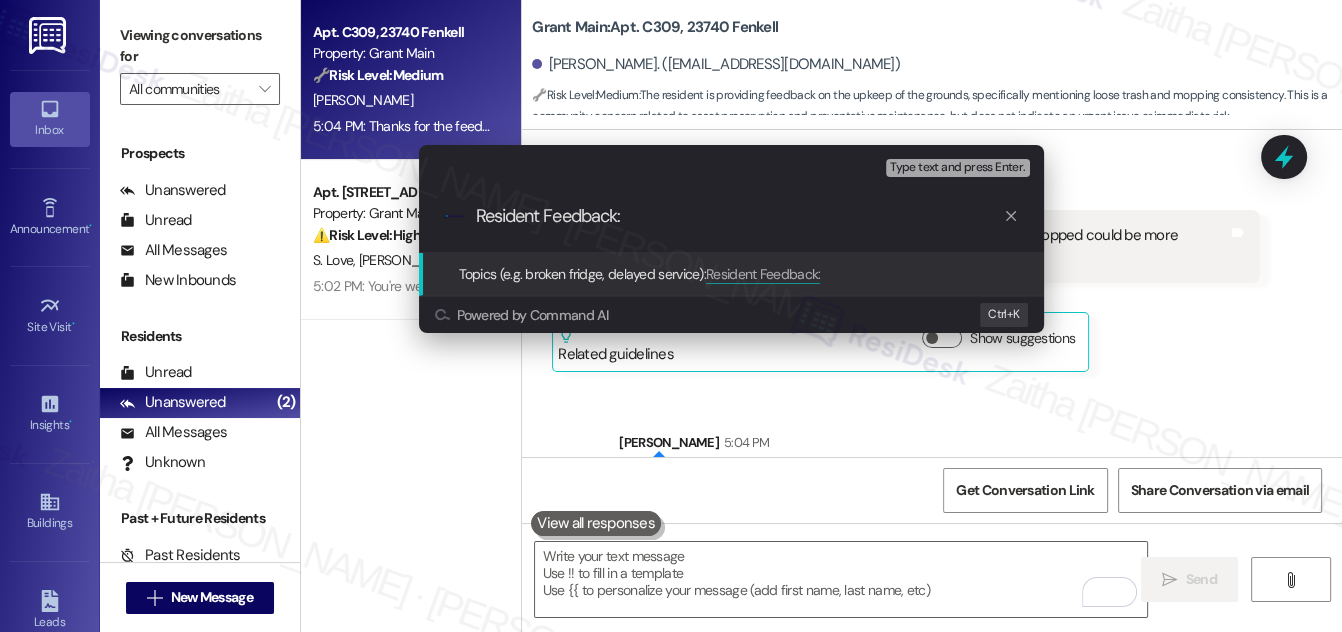 type on "Resident Feedback" 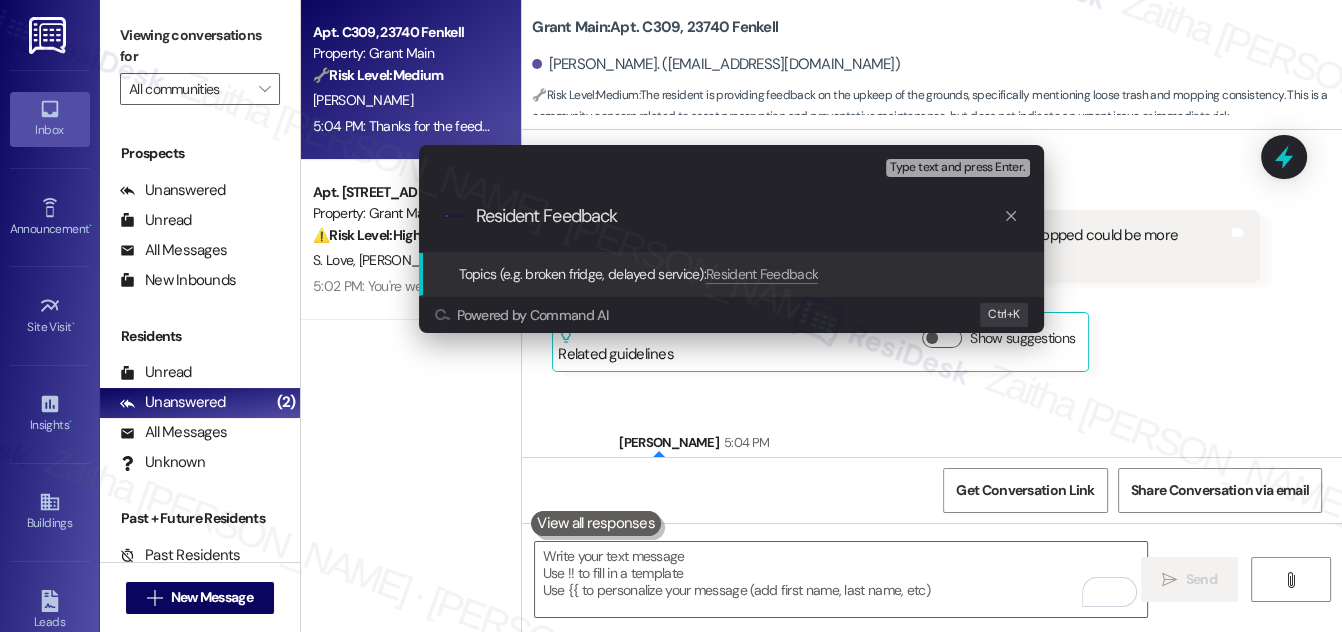 type 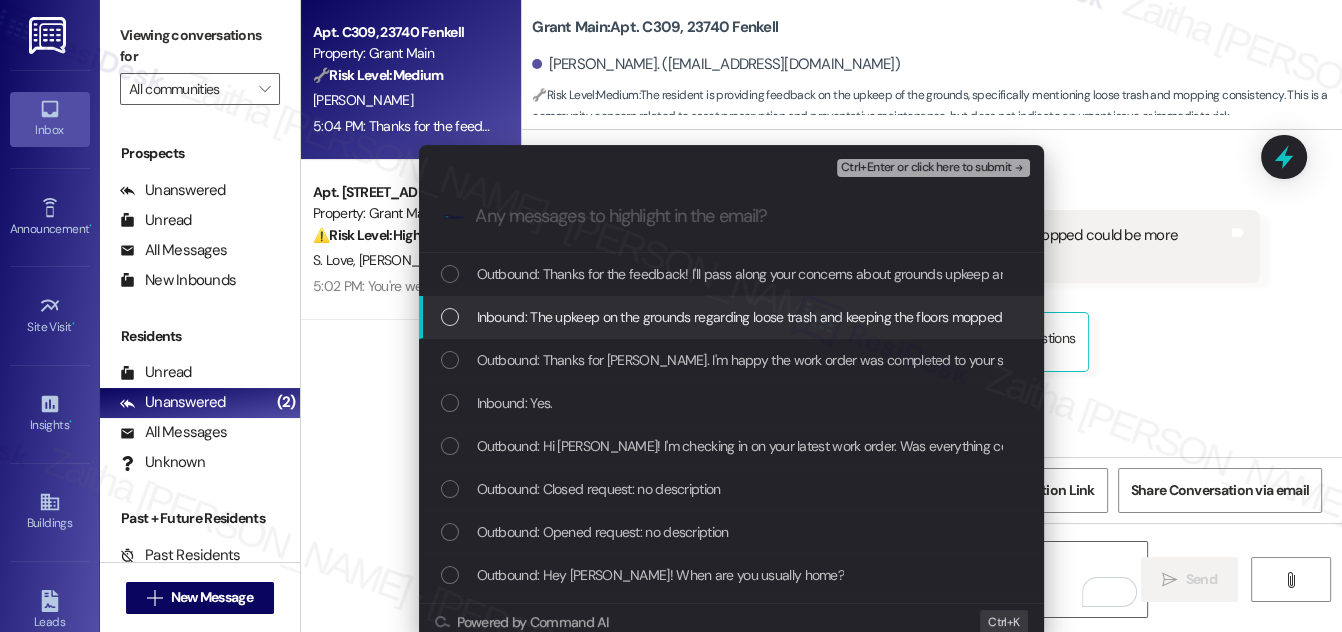 click on "Inbound: The upkeep on the grounds regarding loose trash and keeping the floors mopped could be more consistent. Other than that, it's awesome." at bounding box center (731, 317) 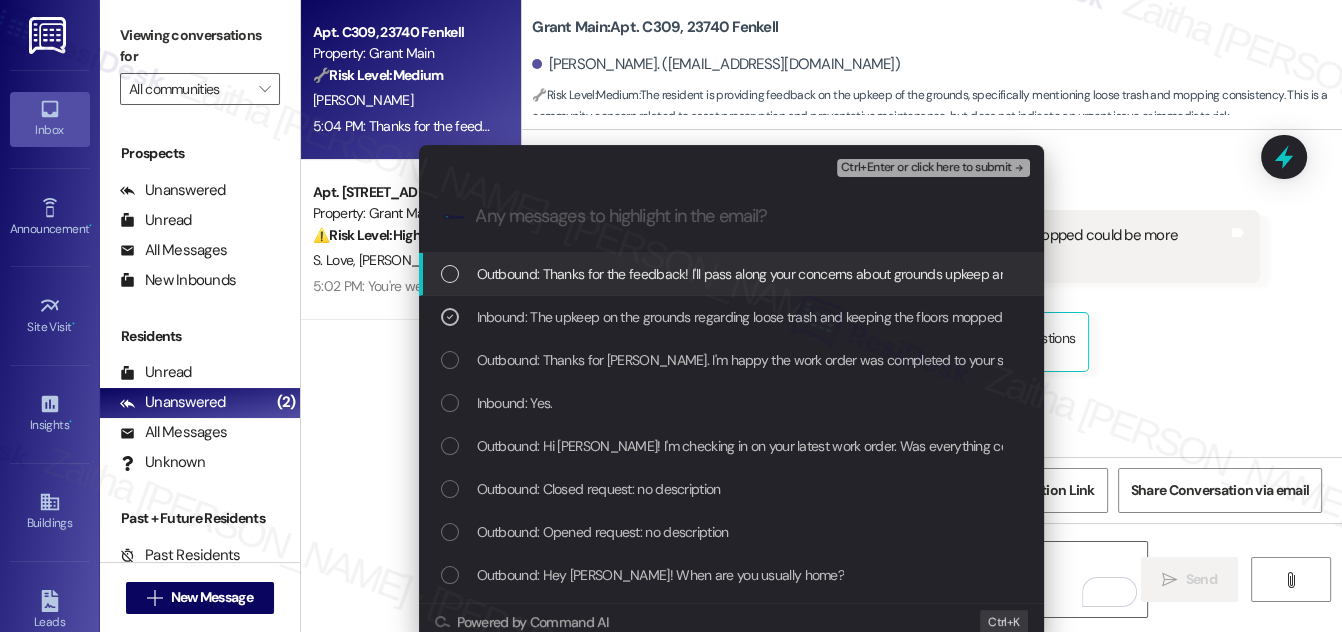 click on "Ctrl+Enter or click here to submit" at bounding box center (926, 168) 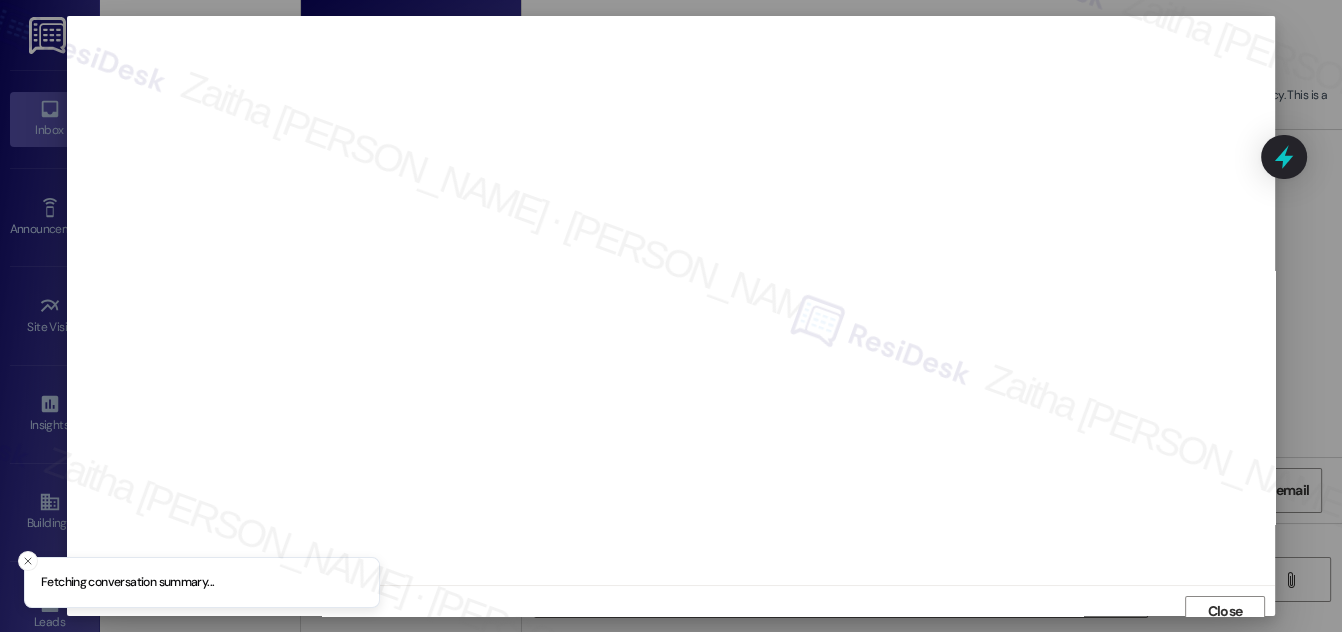 scroll, scrollTop: 11, scrollLeft: 0, axis: vertical 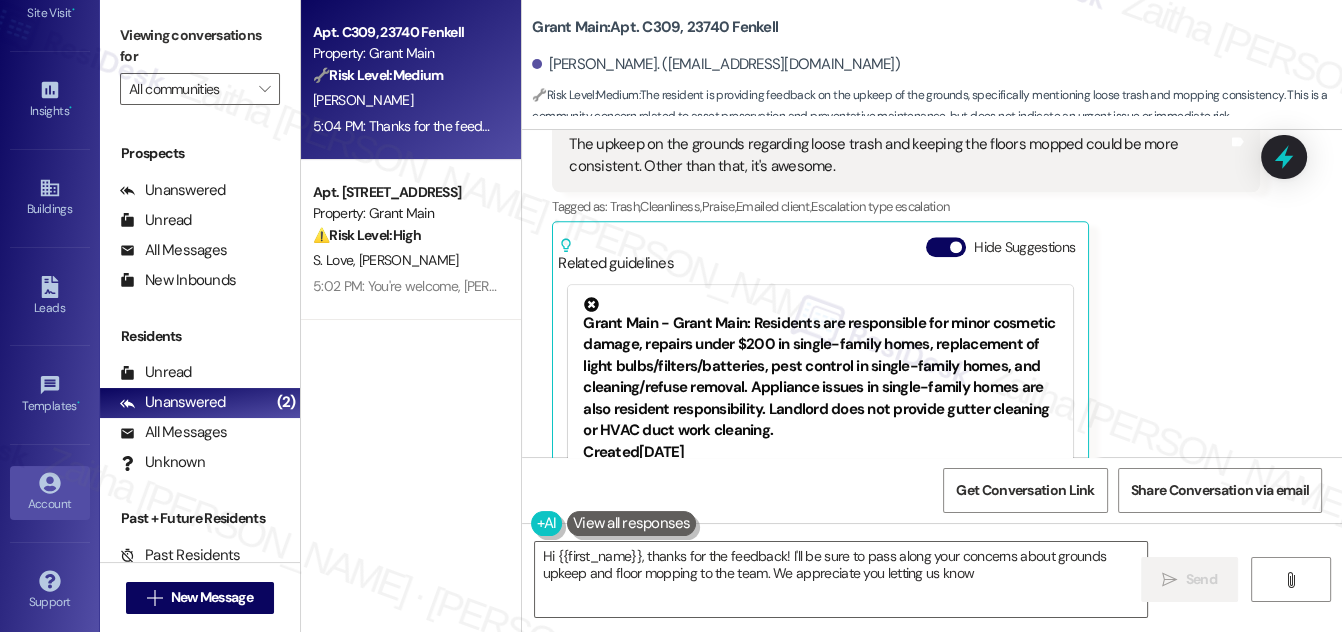 type on "Hi {{first_name}}, thanks for the feedback! I'll be sure to pass along your concerns about grounds upkeep and floor mopping to the team. We appreciate you letting us know!" 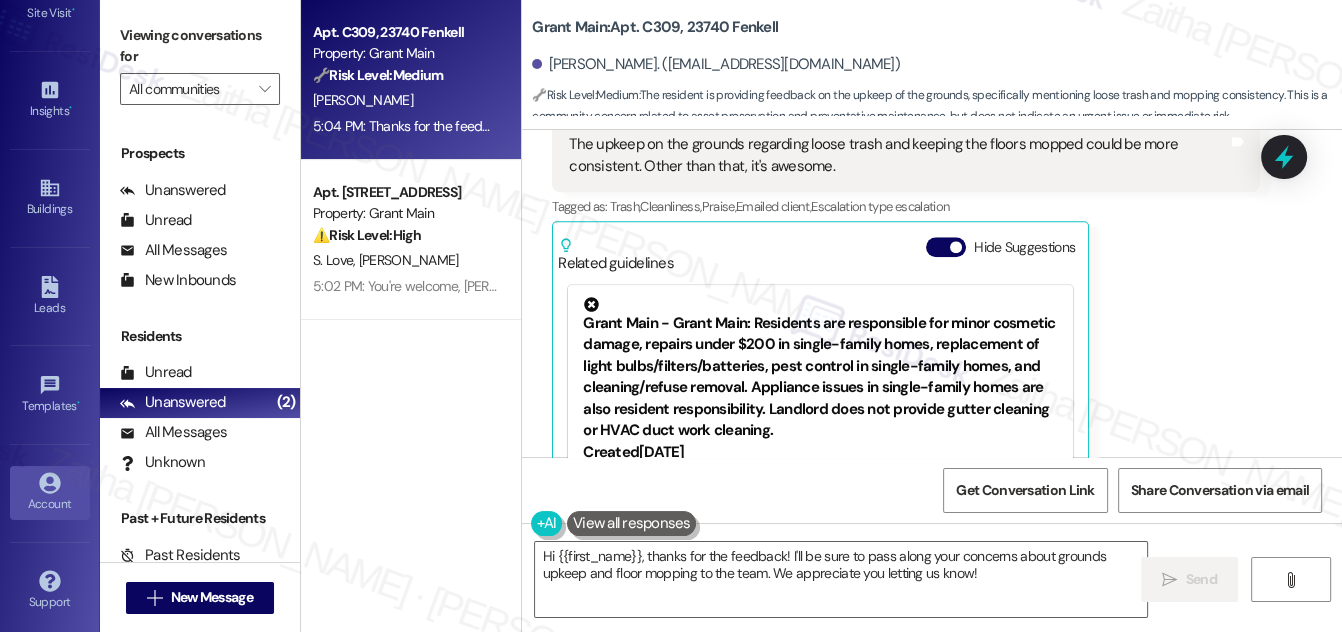 click on "Account" at bounding box center (50, 504) 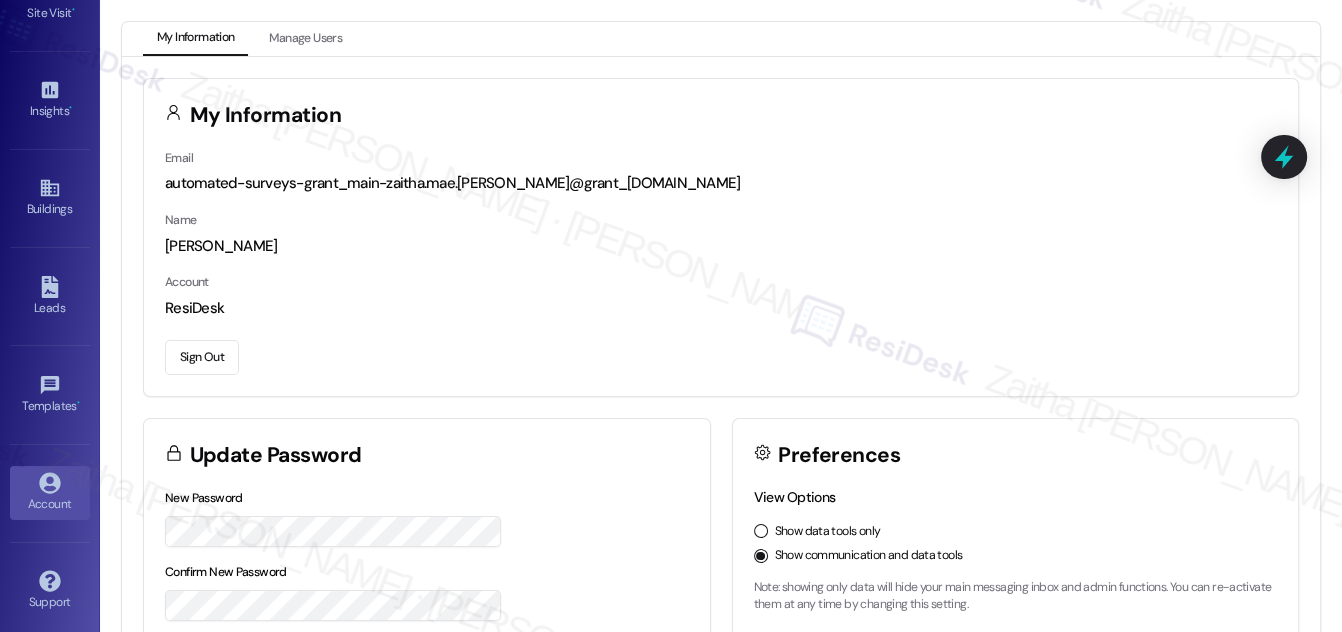 click on "Sign Out" at bounding box center (202, 357) 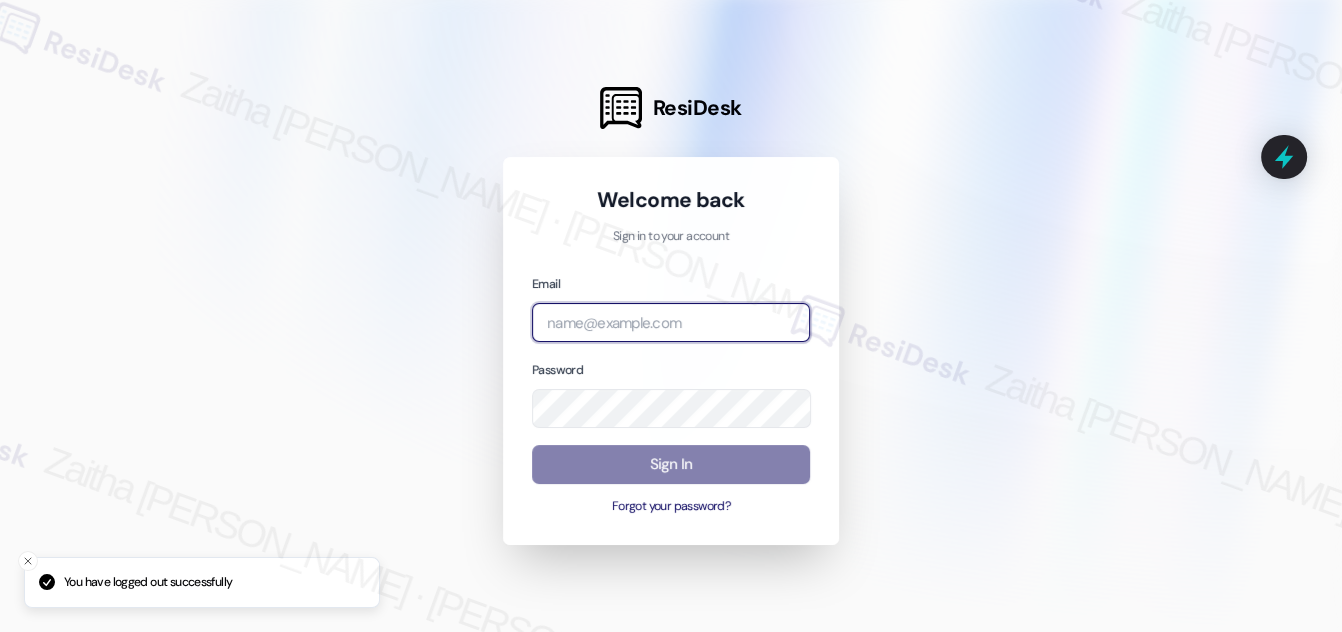 click at bounding box center (671, 322) 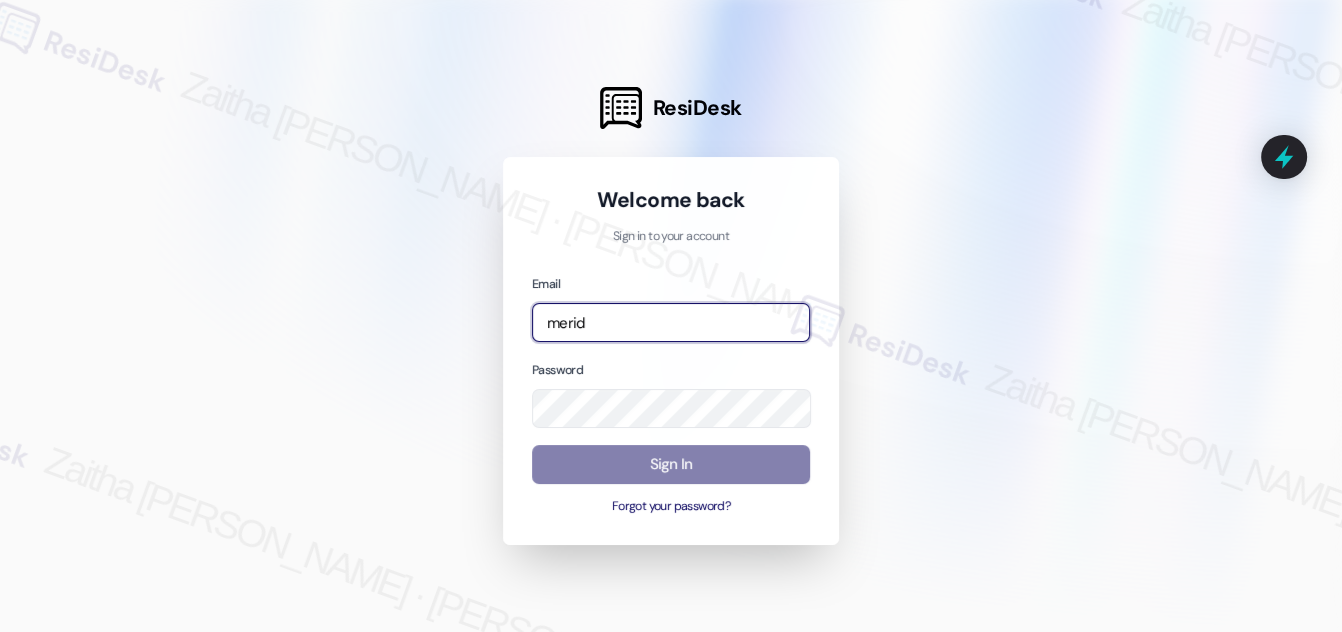 type on "merid" 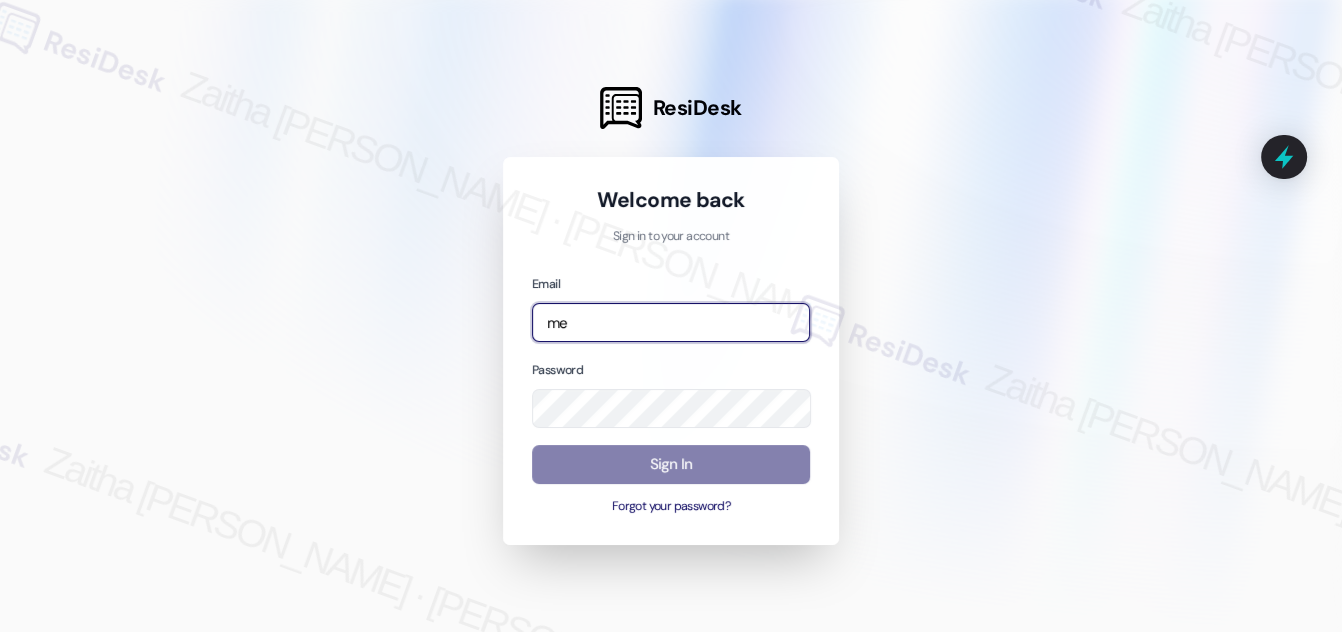 click at bounding box center (0, 632) 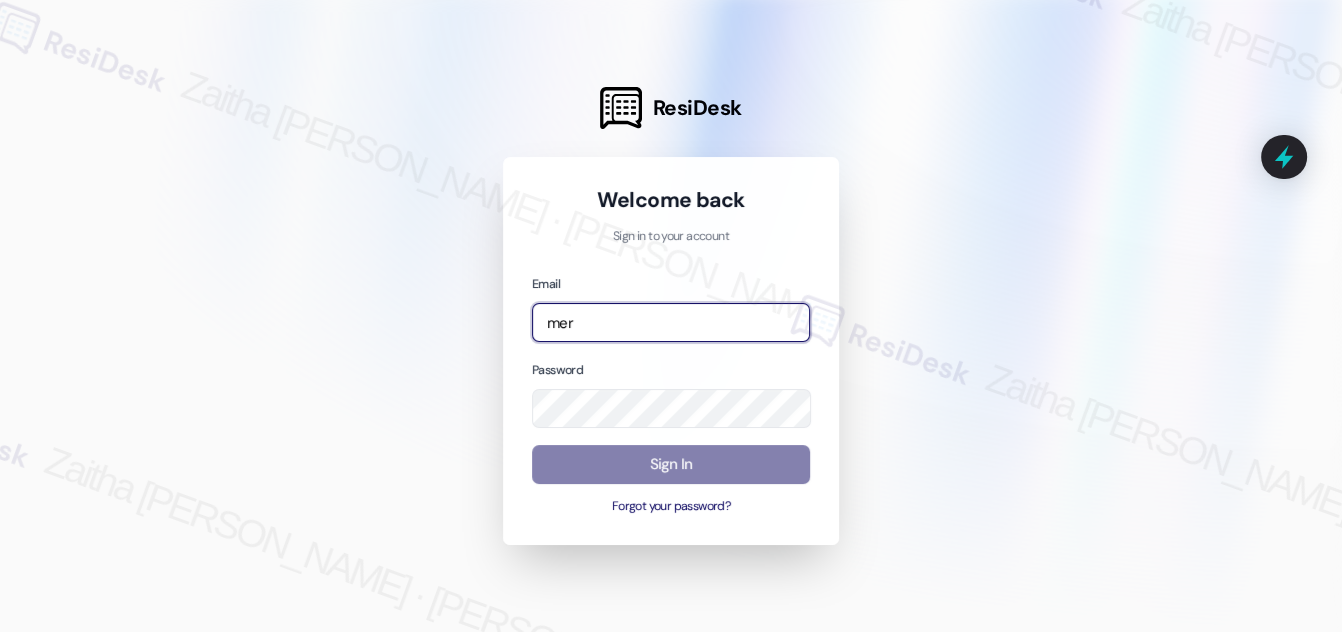 click at bounding box center (0, 632) 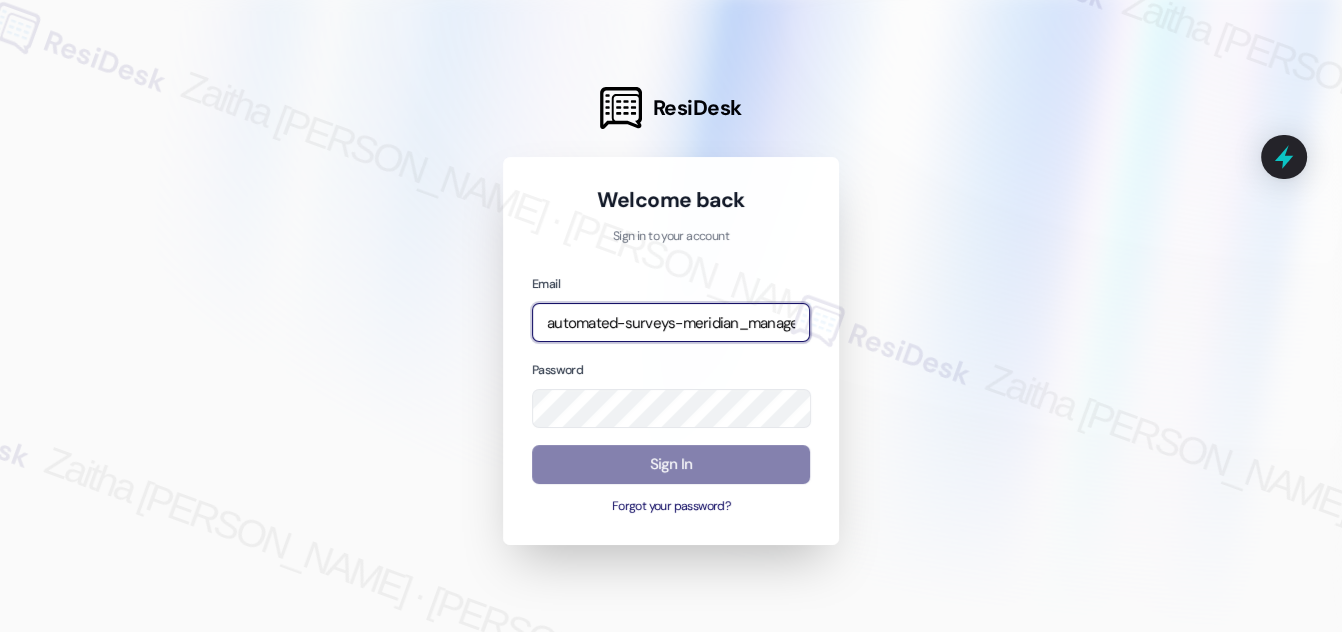 type on "automated-surveys-meridian_management-zaitha.mae.[PERSON_NAME]@meridian_[DOMAIN_NAME]" 